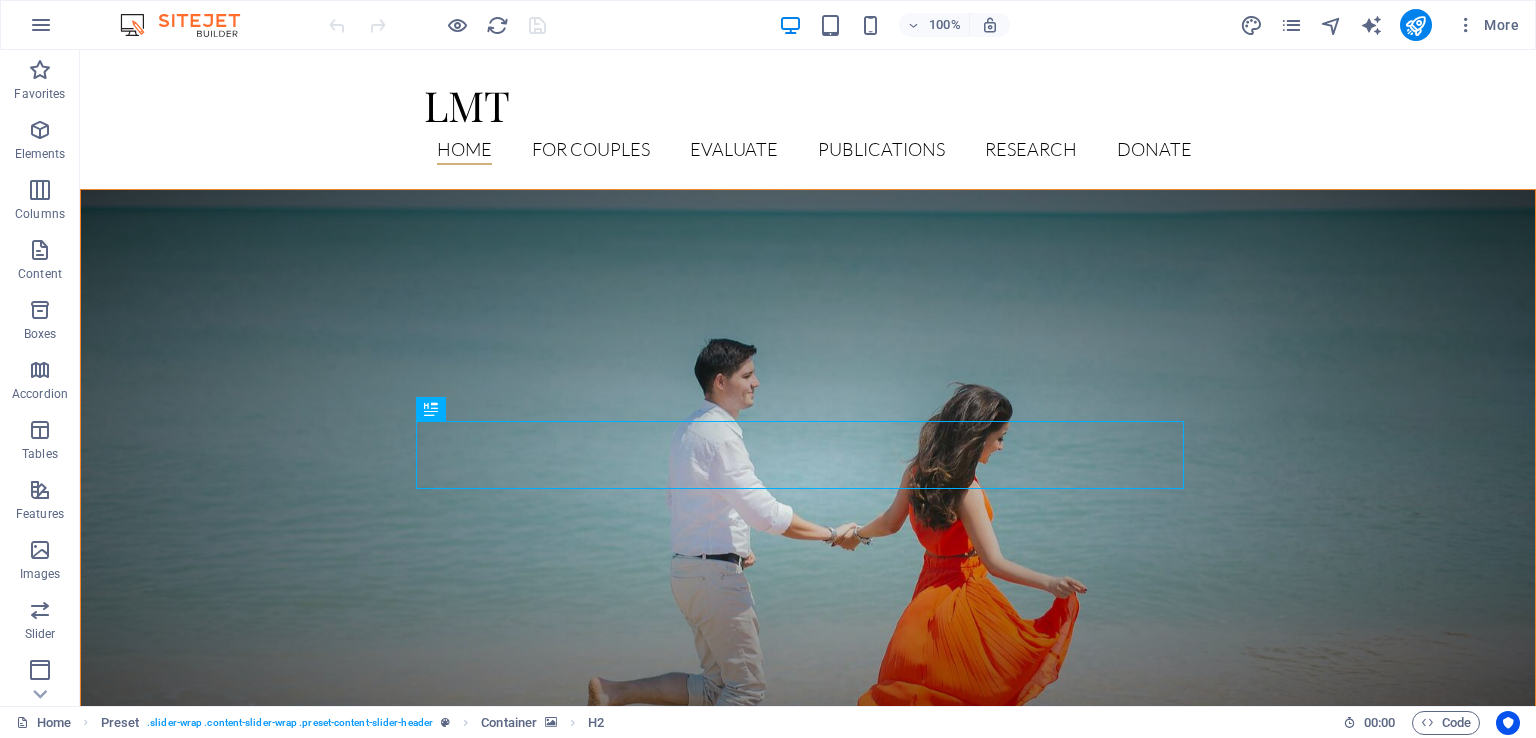 scroll, scrollTop: 0, scrollLeft: 0, axis: both 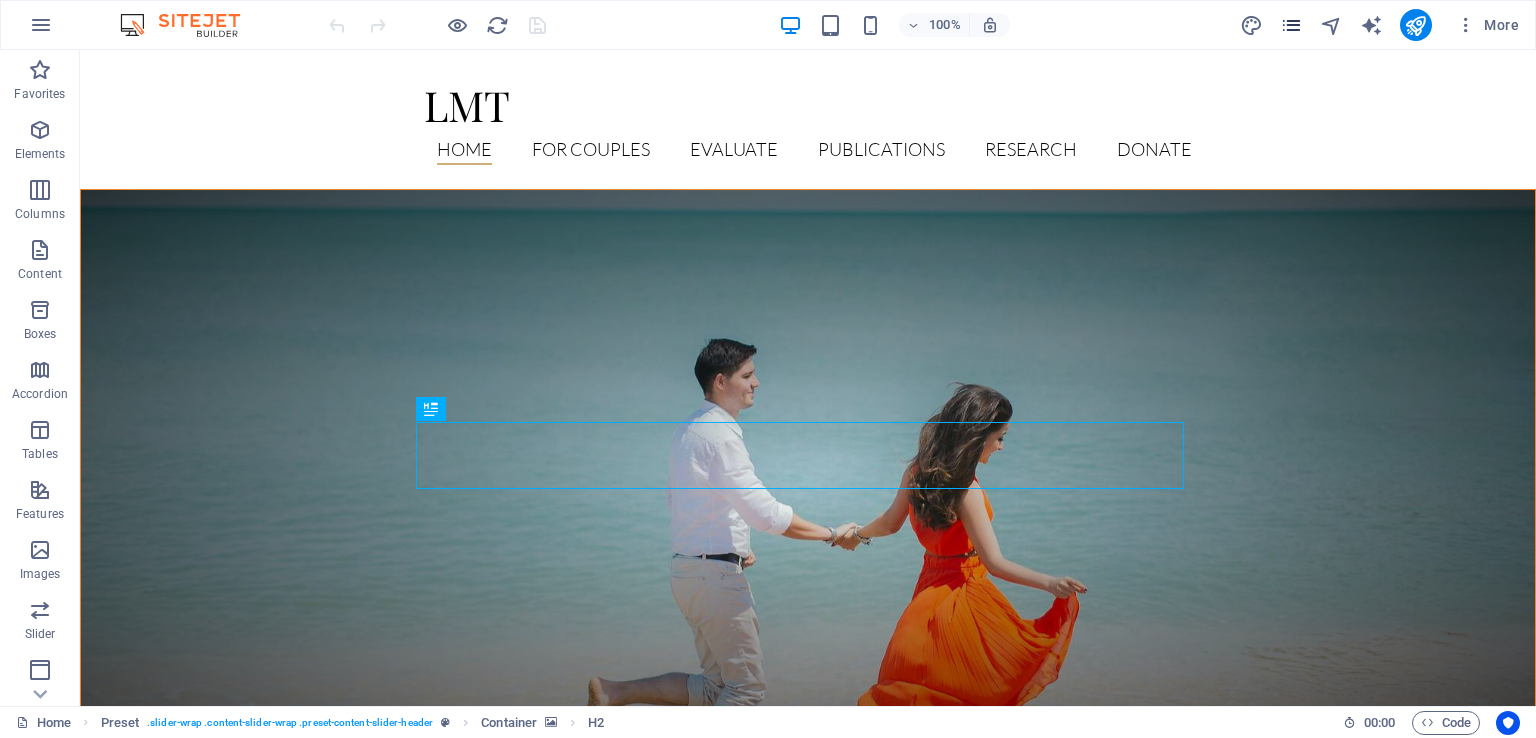 click at bounding box center [1291, 25] 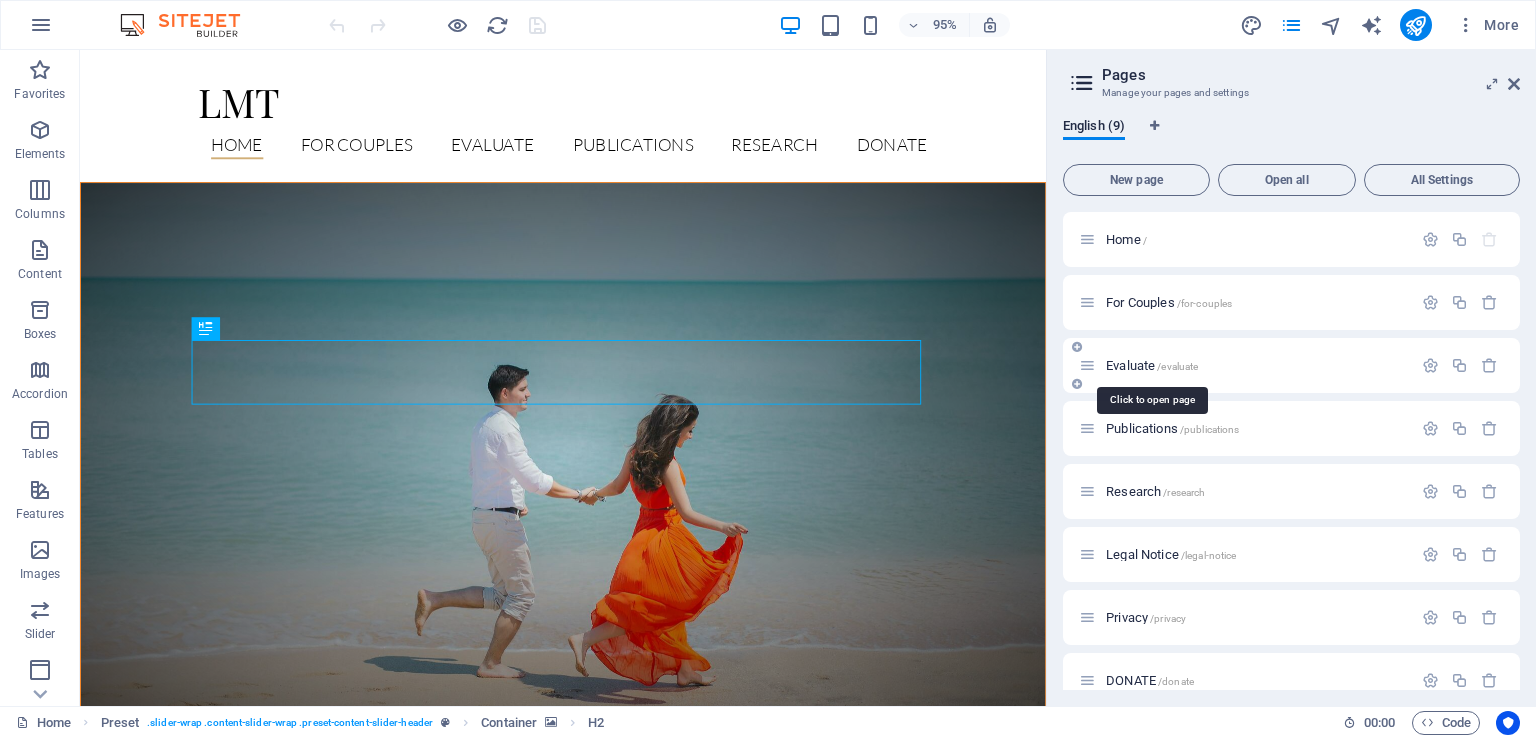 click on "Evaluate /evaluate" at bounding box center [1152, 365] 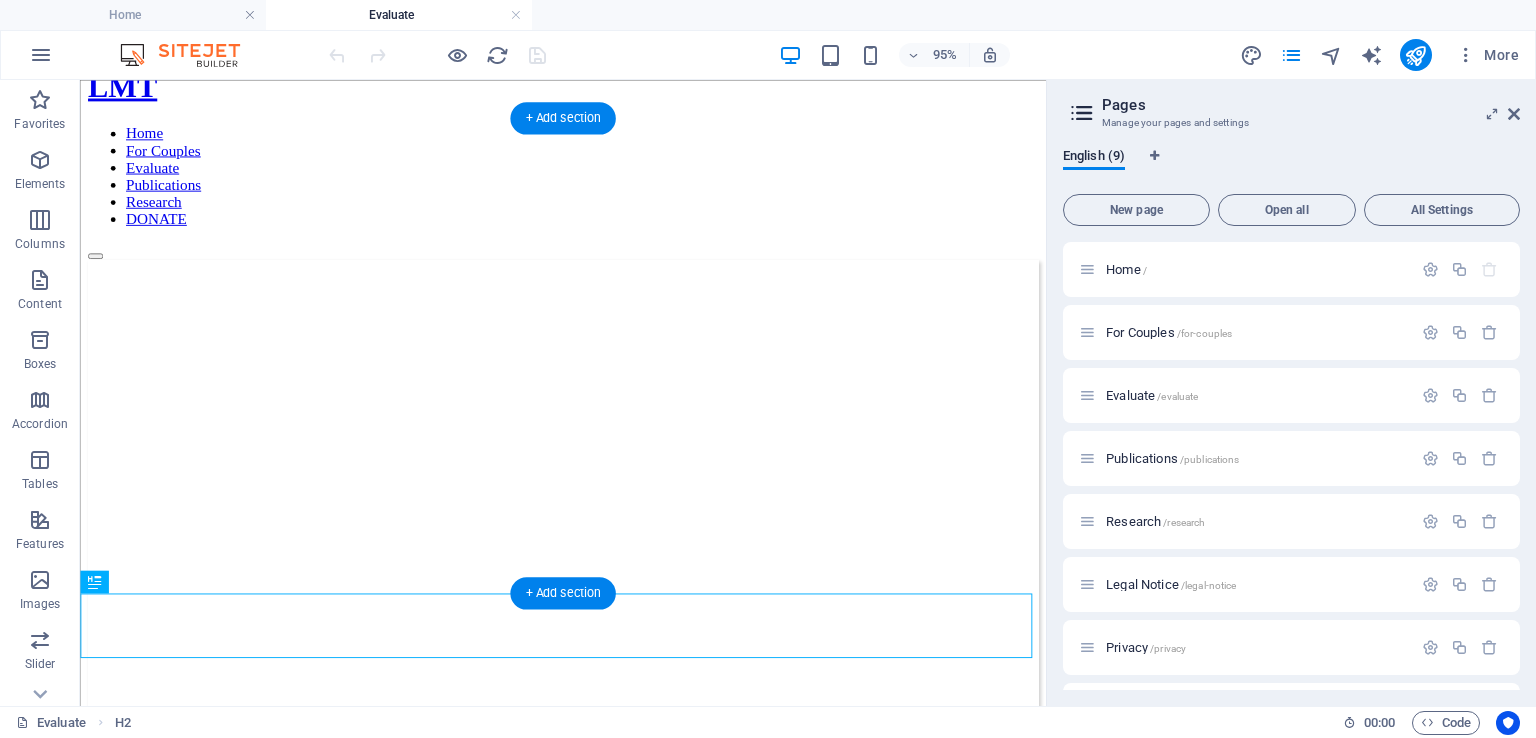 scroll, scrollTop: 64, scrollLeft: 0, axis: vertical 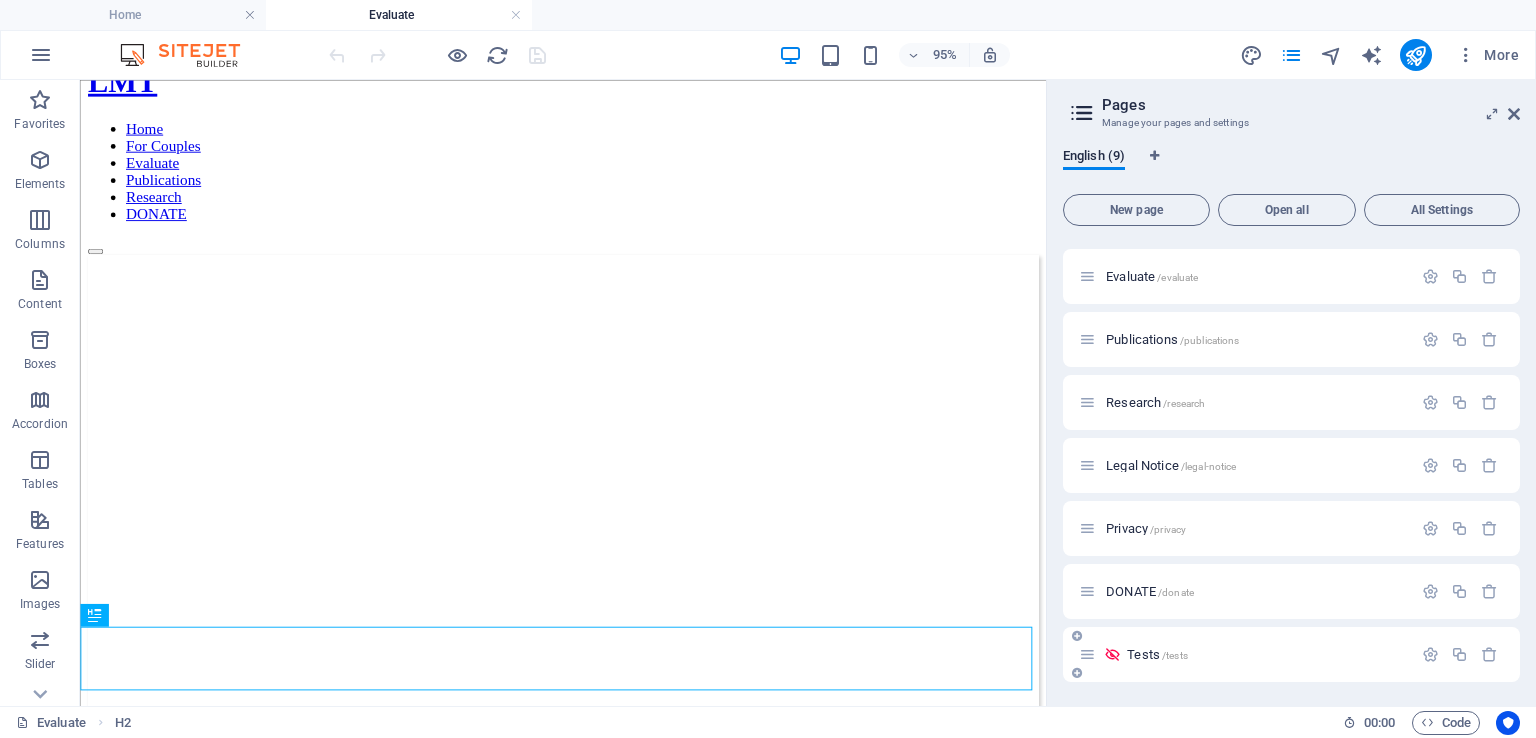 click on "Tests /tests" at bounding box center (1157, 654) 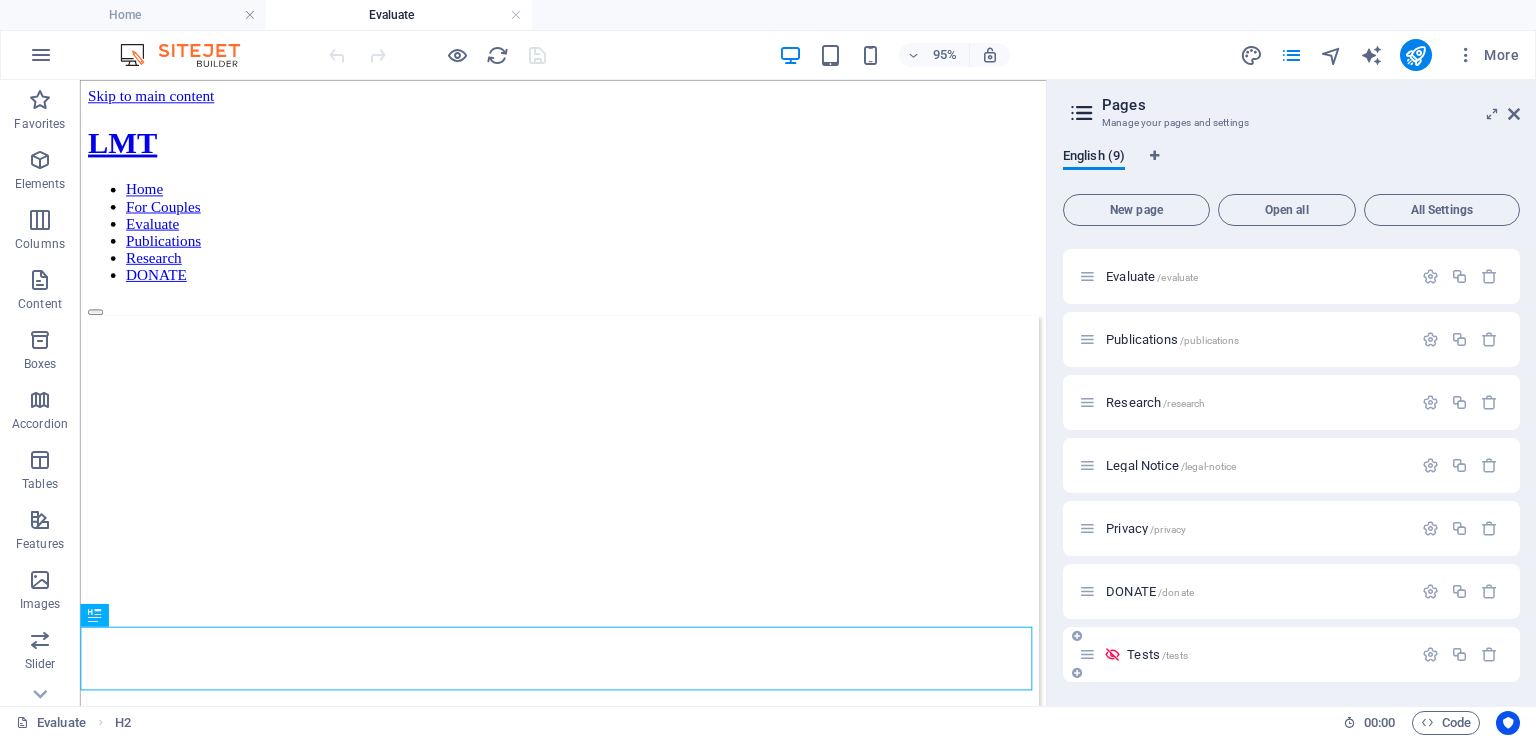 scroll, scrollTop: 38, scrollLeft: 0, axis: vertical 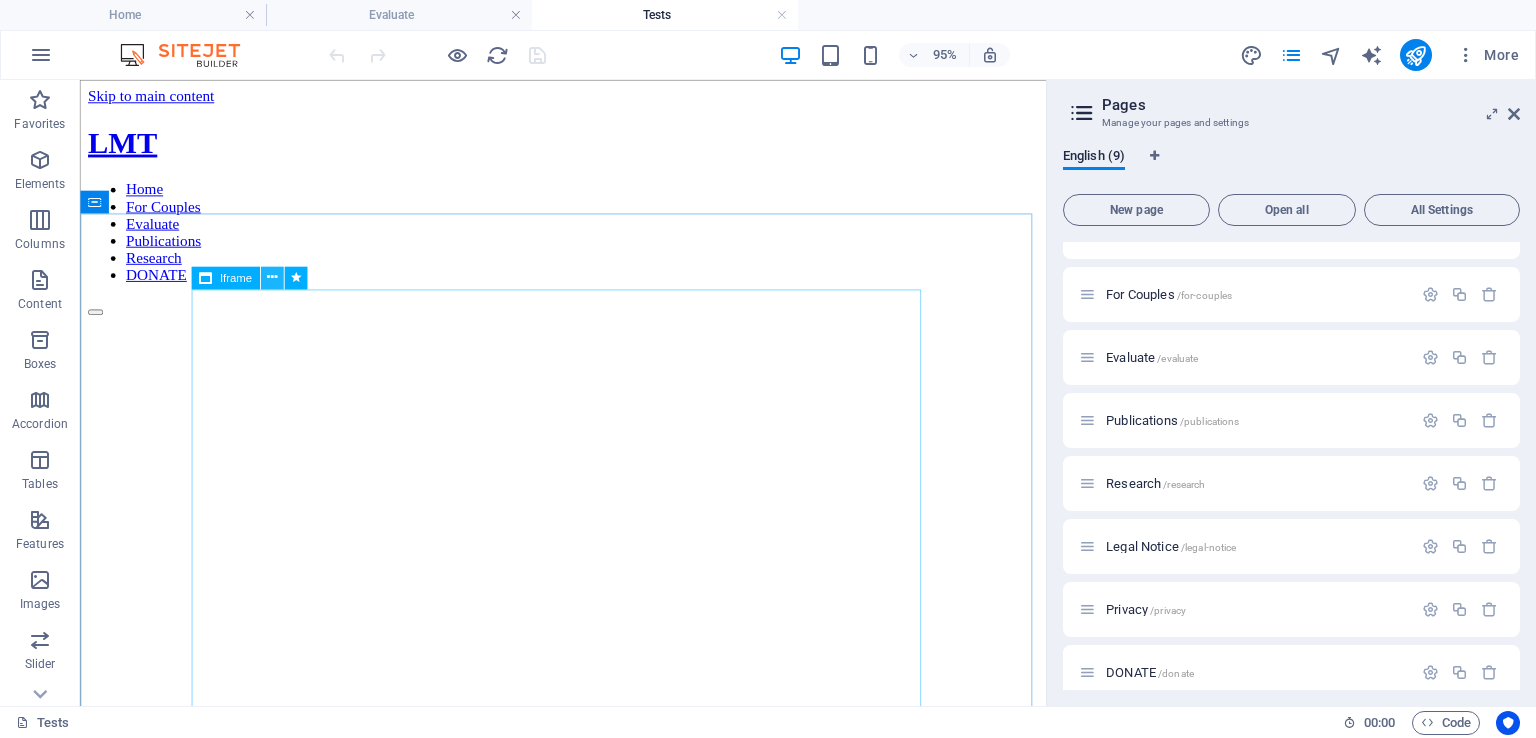 click at bounding box center [272, 277] 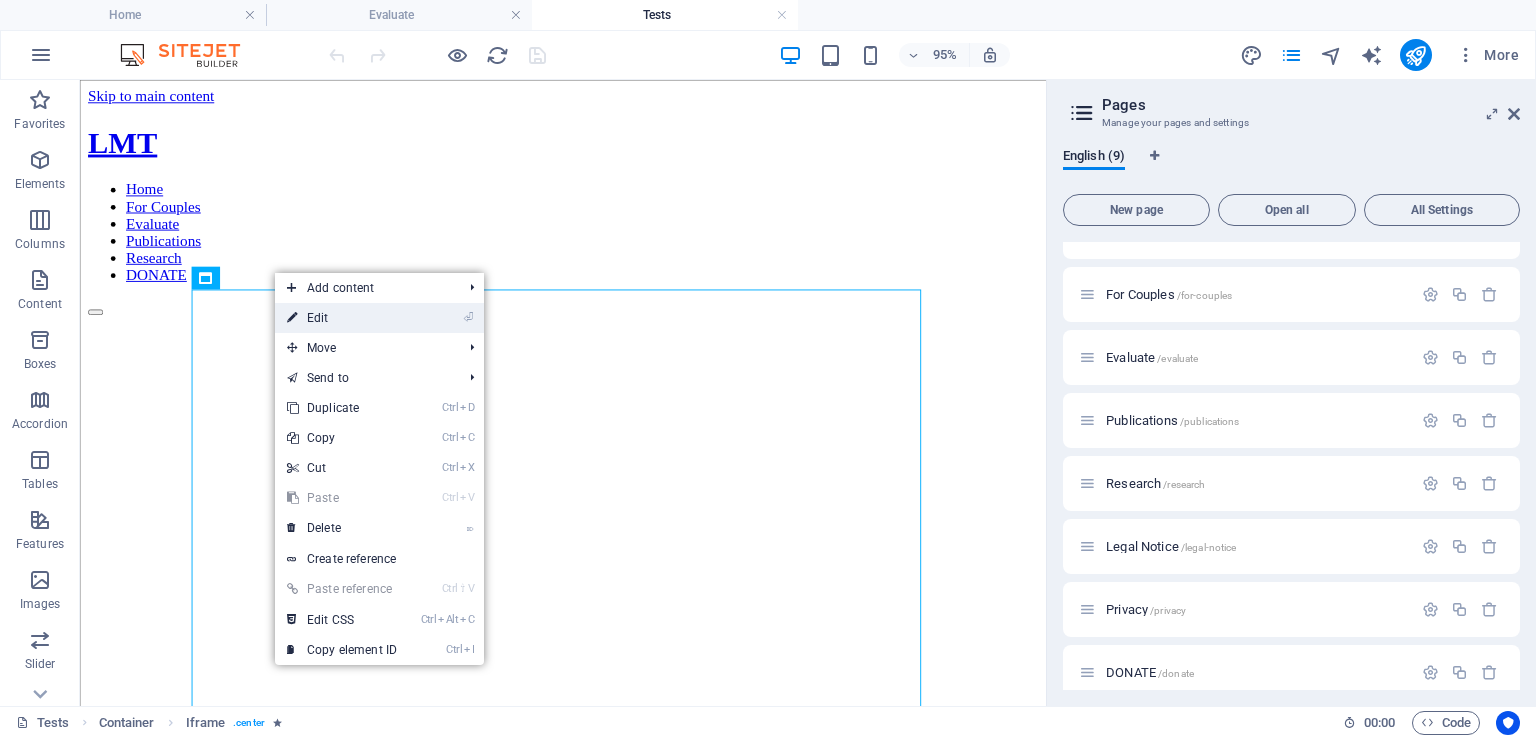 click on "⏎  Edit" at bounding box center (342, 318) 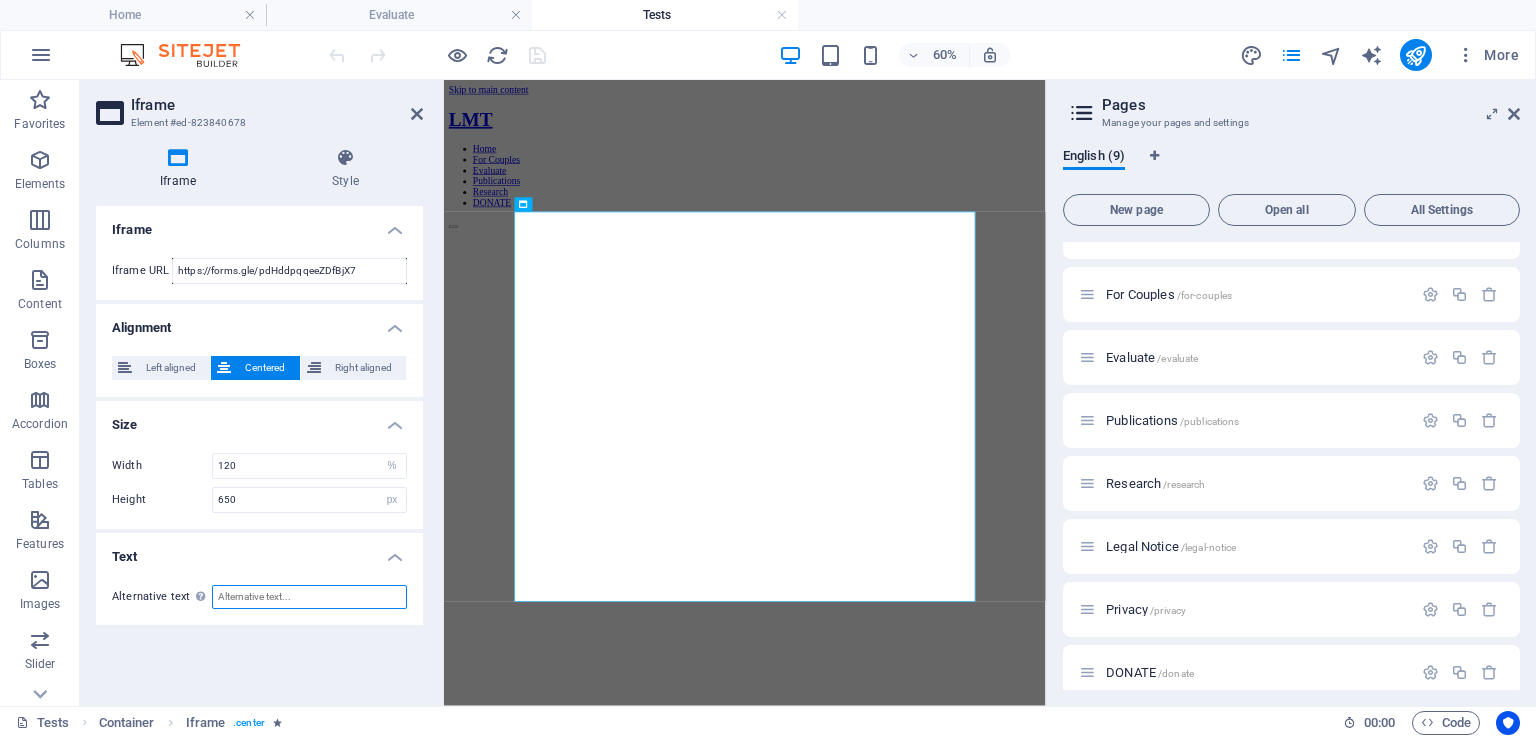 click on "Alternative text The alternative text should be added to improve website accessibility." at bounding box center [309, 597] 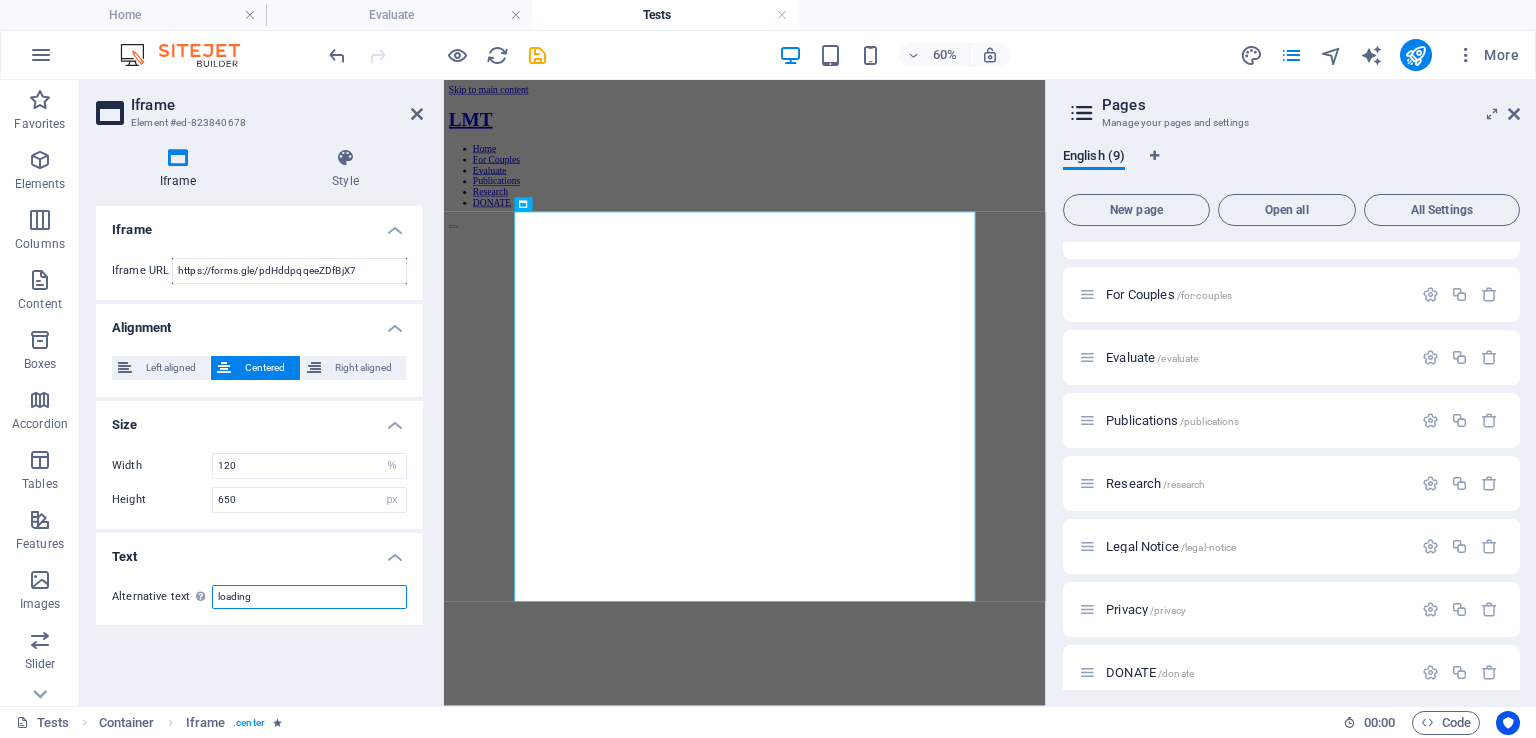 type on "loading" 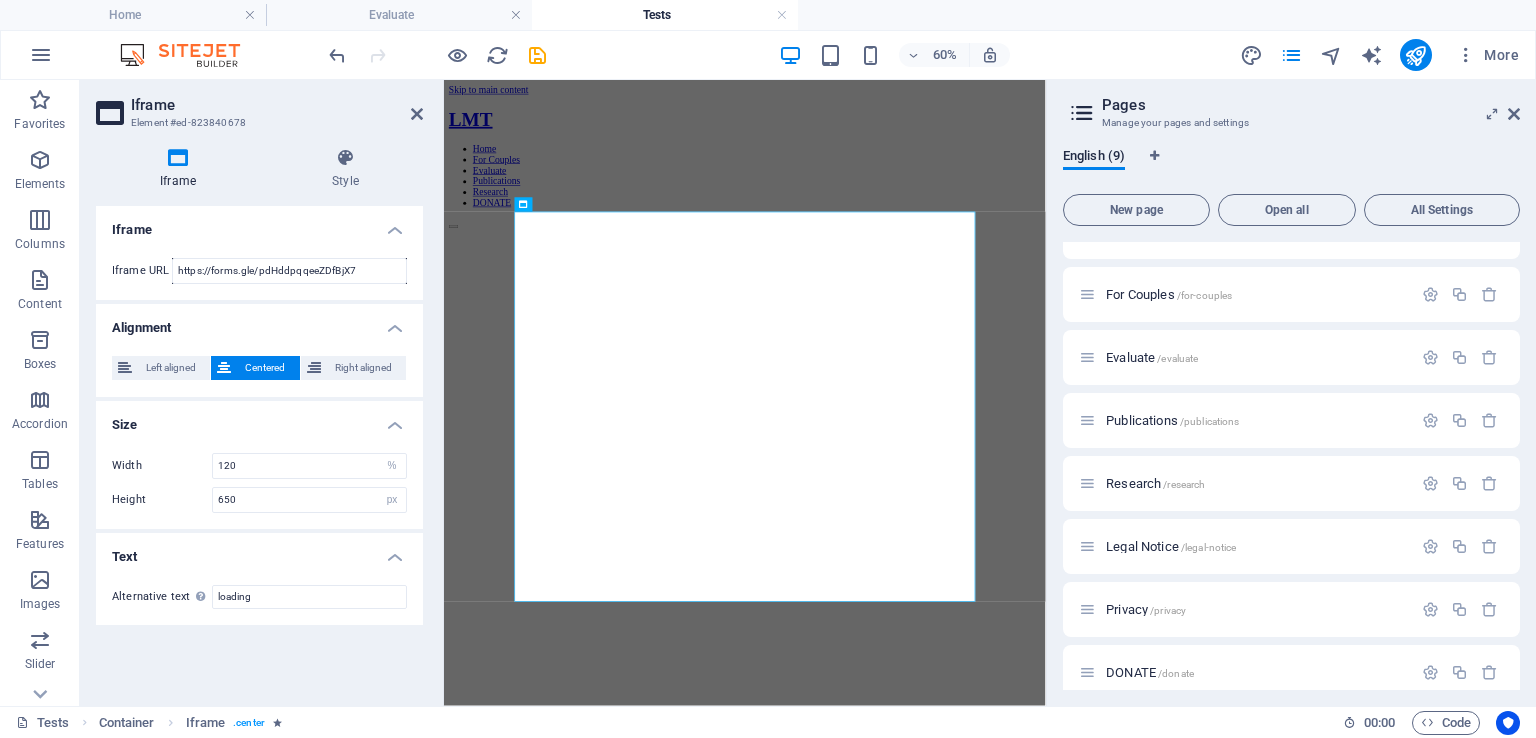 click on "Iframe Iframe URL https://forms.gle/pdHddpqqeeZDfBjX7 Alignment Left aligned Centered Right aligned Size Width 120 px % Height 650 px % Text Alternative text The alternative text should be added to improve website accessibility. loading" at bounding box center (259, 448) 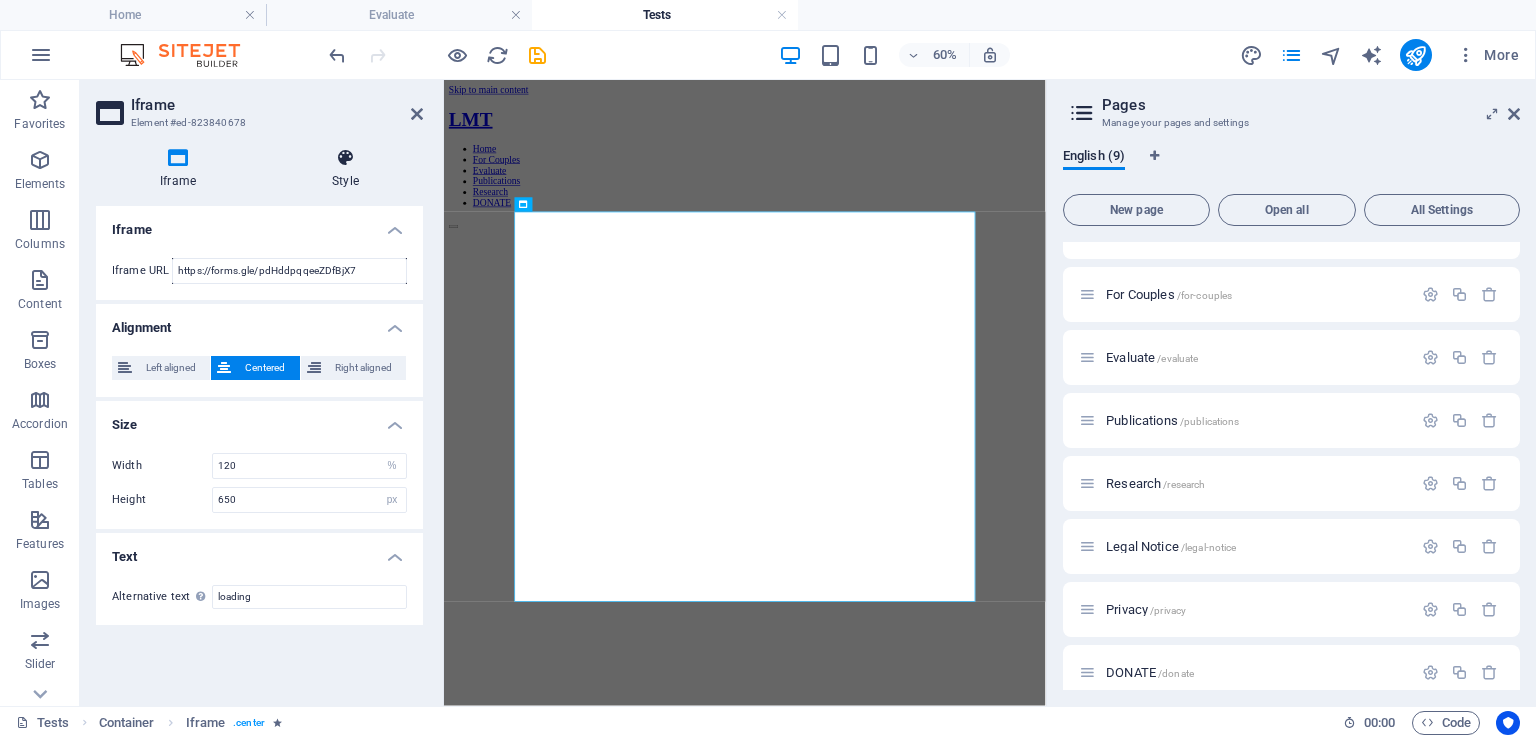 click on "Style" at bounding box center [345, 169] 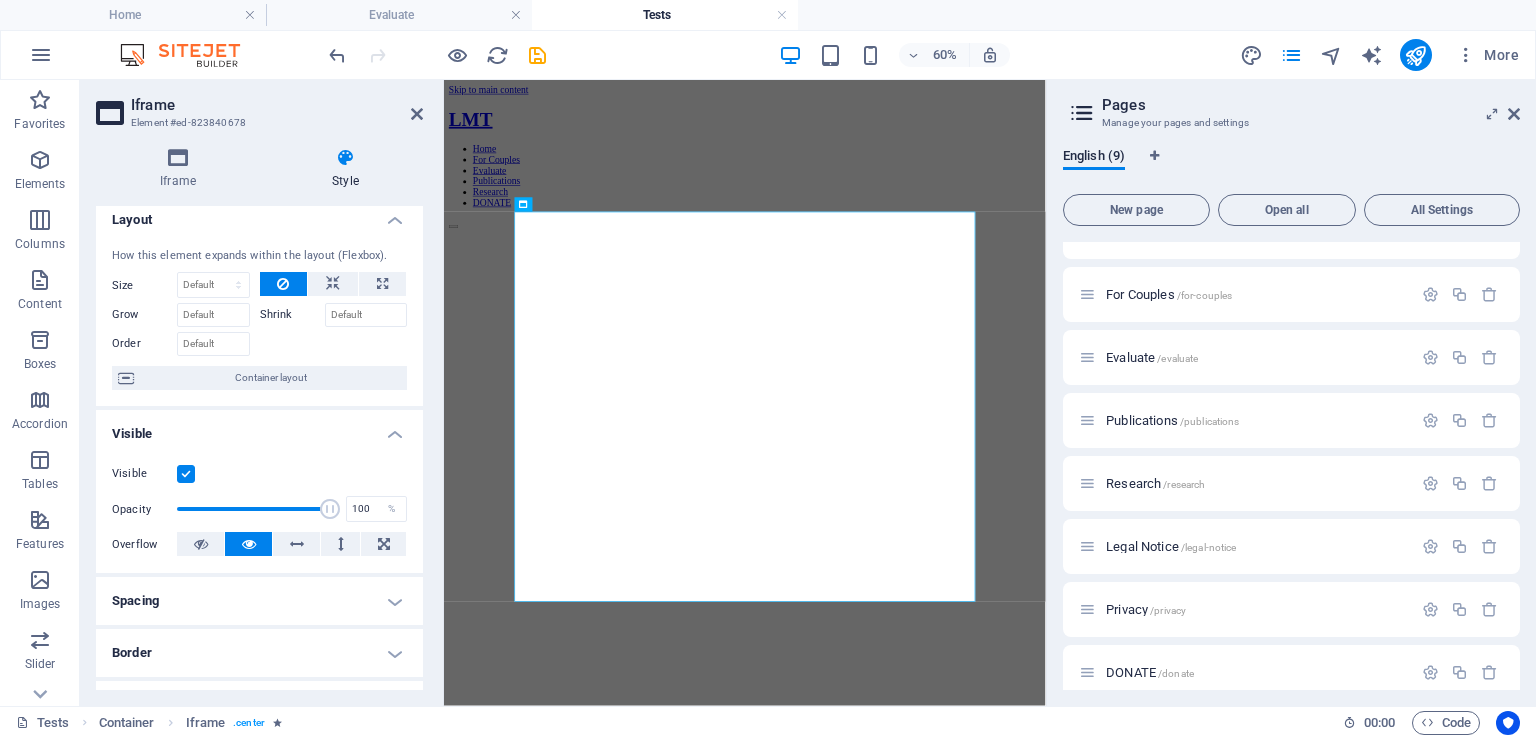 scroll, scrollTop: 0, scrollLeft: 0, axis: both 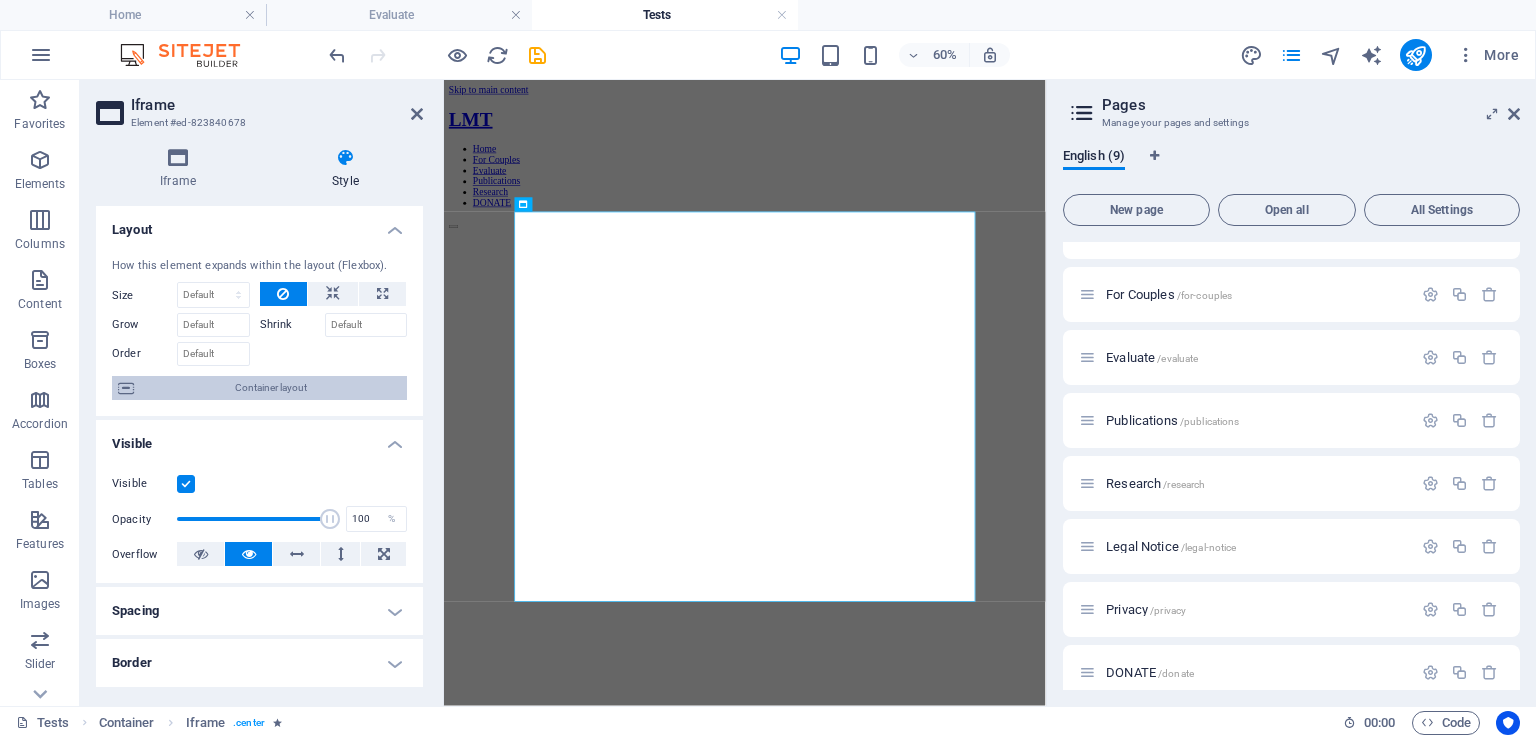 click on "Container layout" at bounding box center (270, 388) 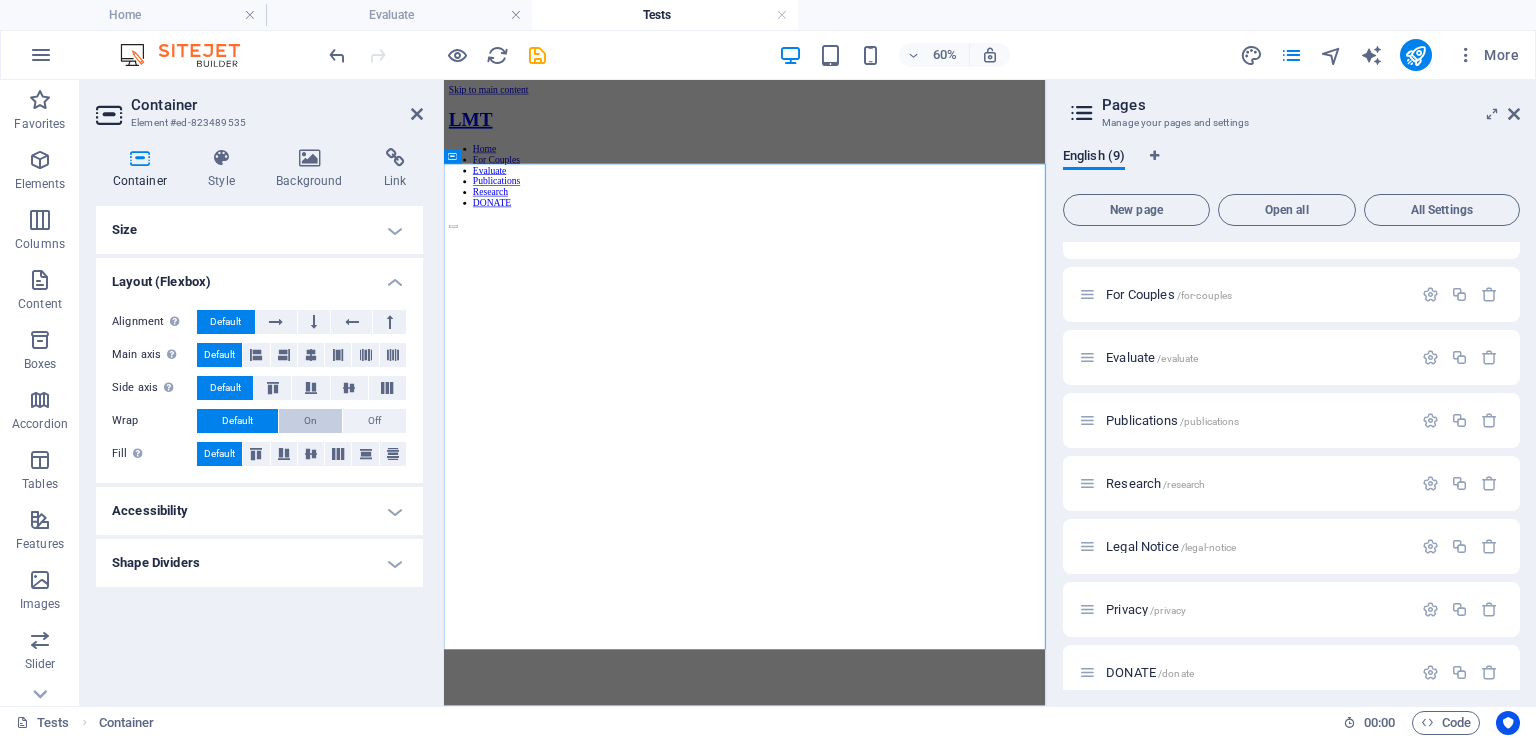click on "On" at bounding box center [310, 421] 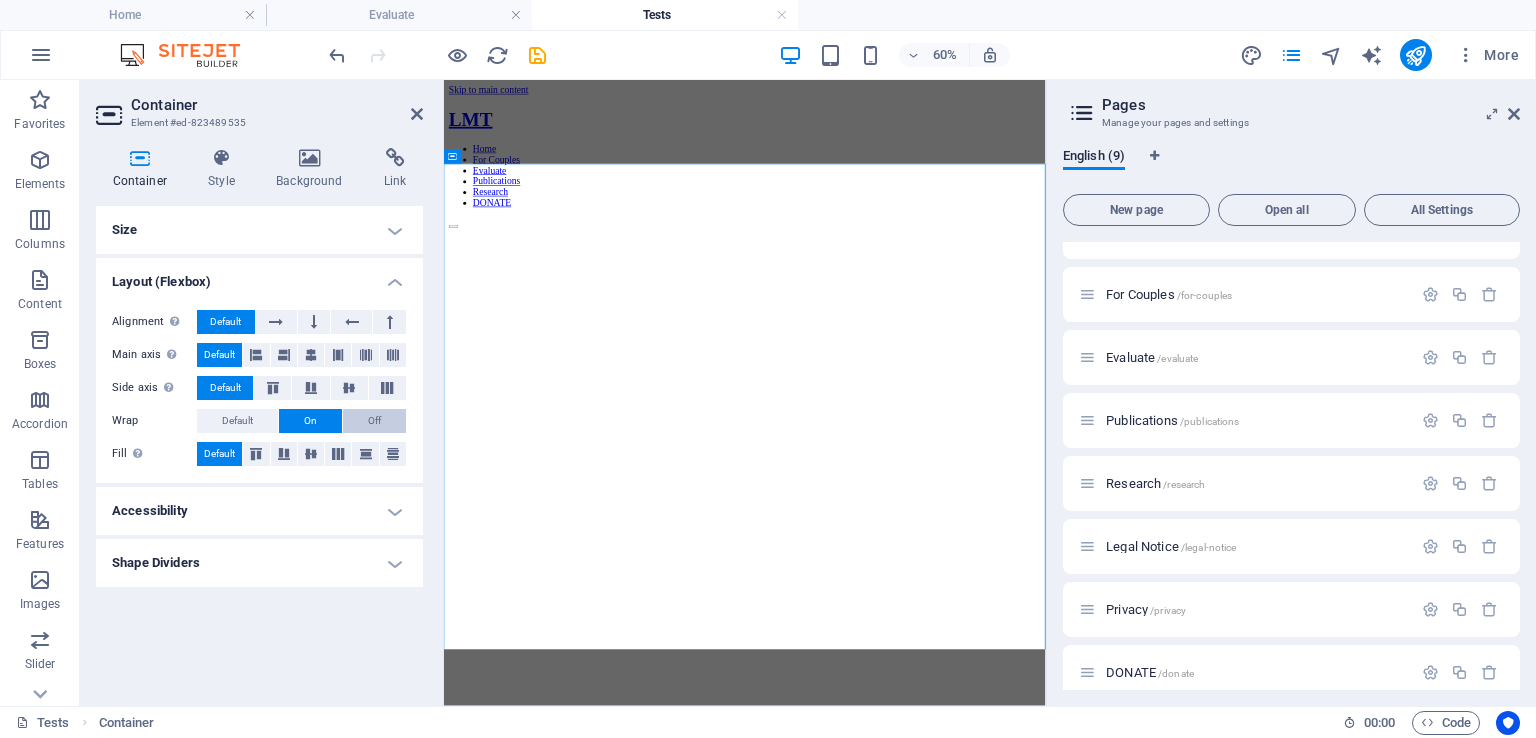 click on "Off" at bounding box center (374, 421) 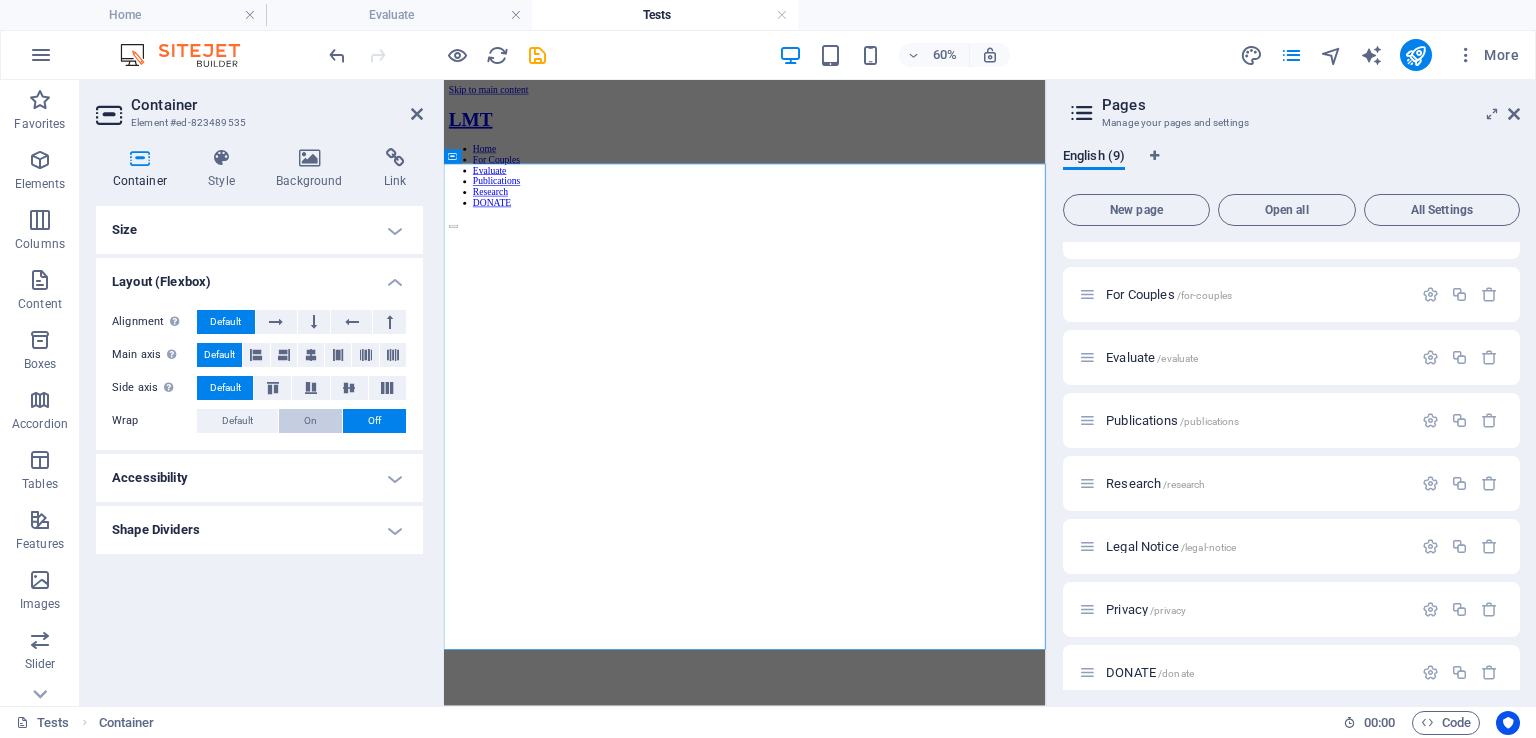 click on "On" at bounding box center (310, 421) 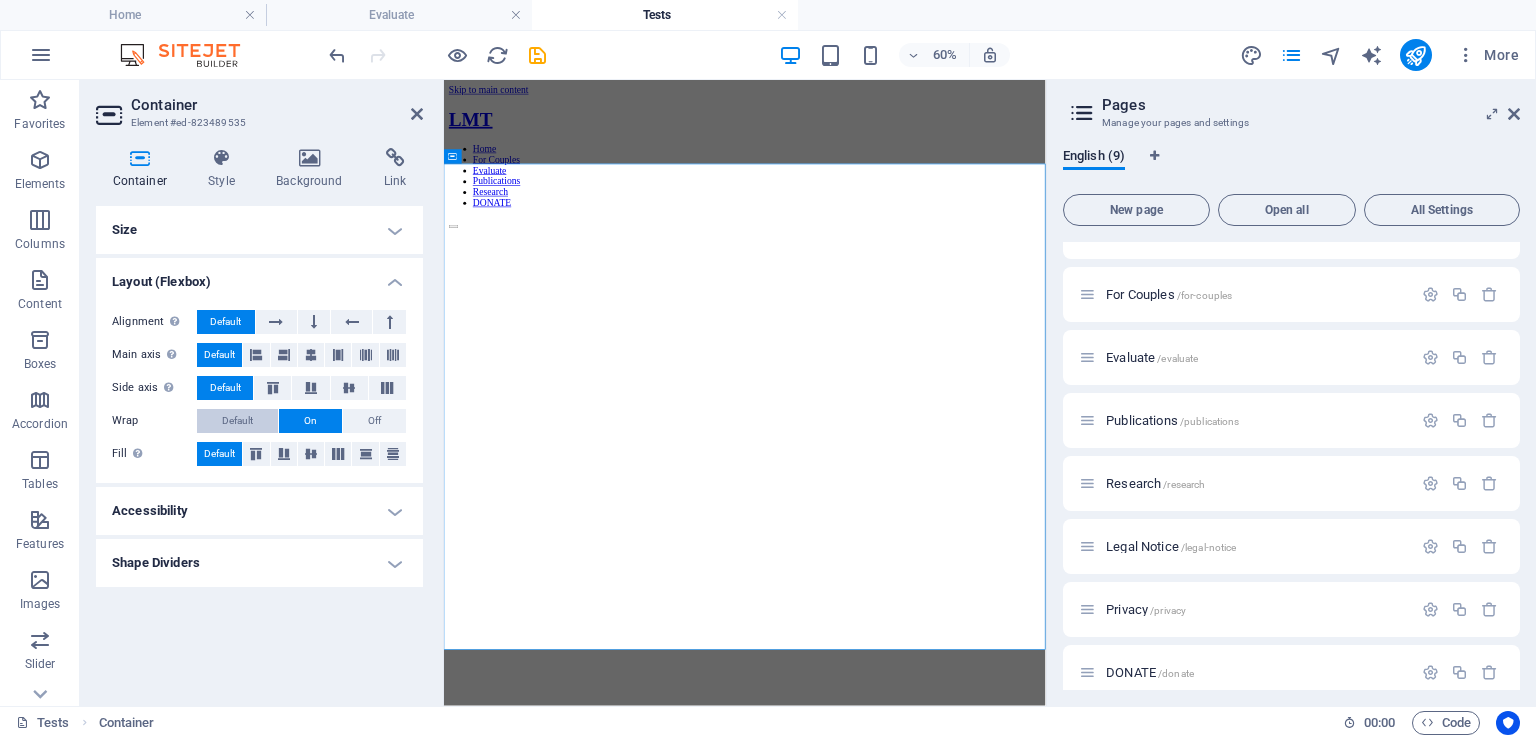 click on "Default" at bounding box center (237, 421) 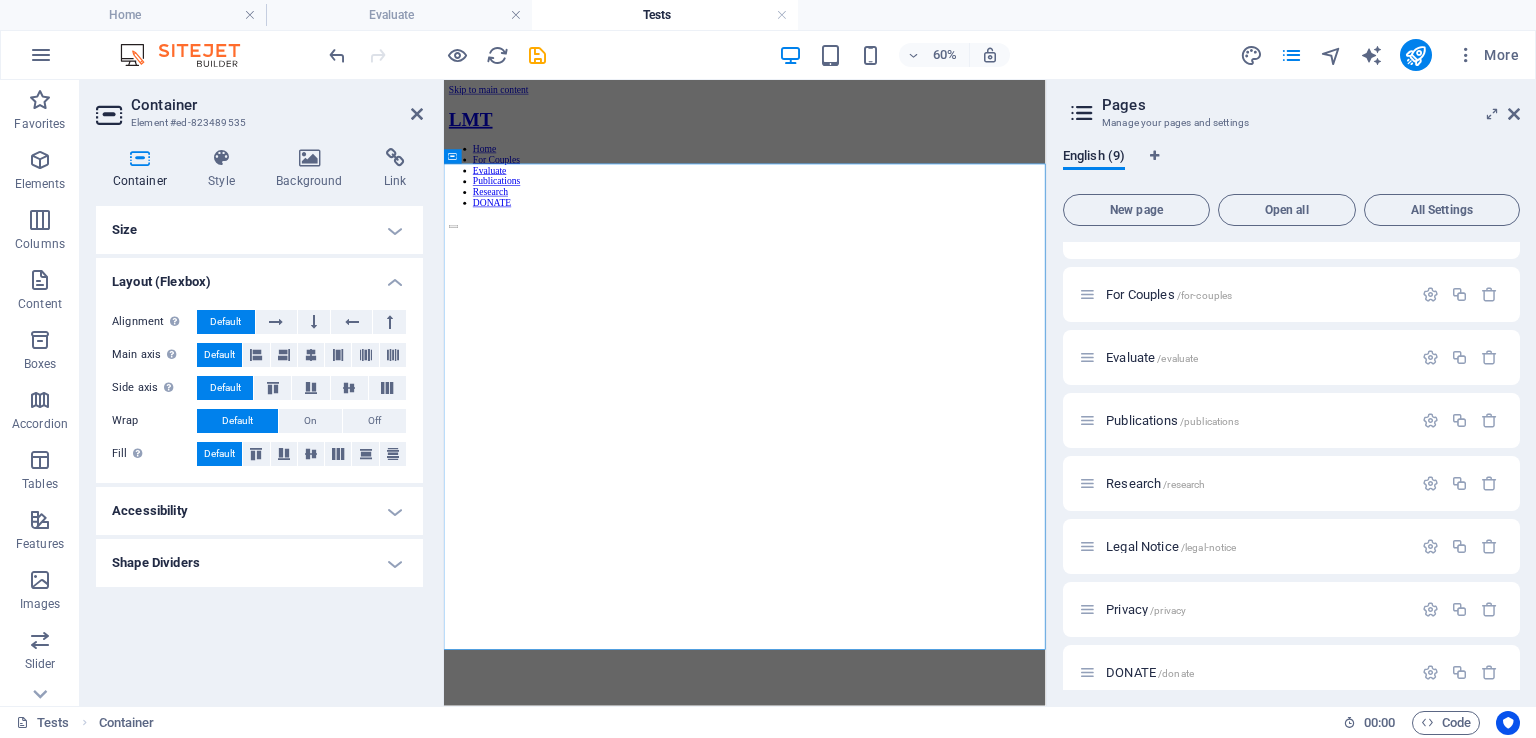 click on "Accessibility" at bounding box center [259, 511] 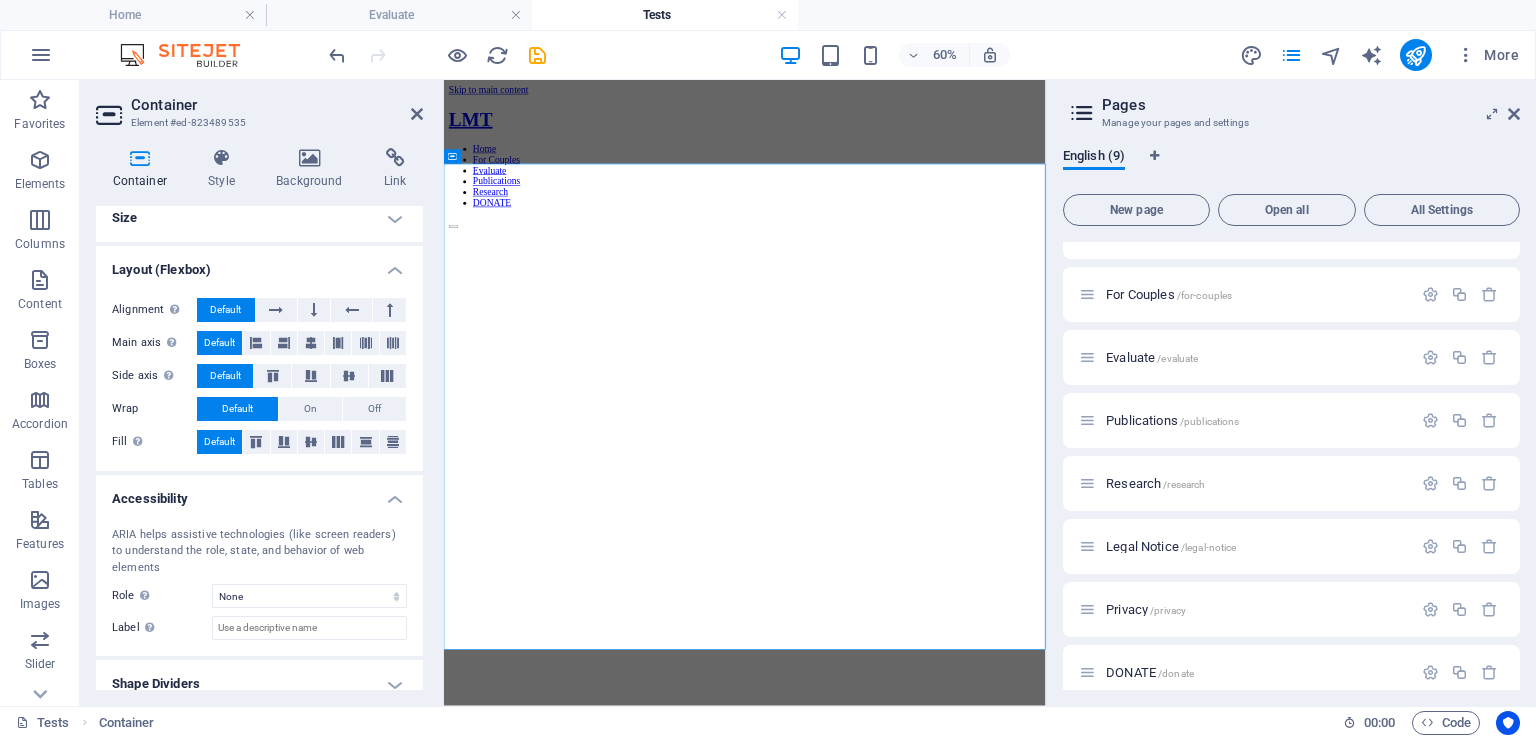 scroll, scrollTop: 14, scrollLeft: 0, axis: vertical 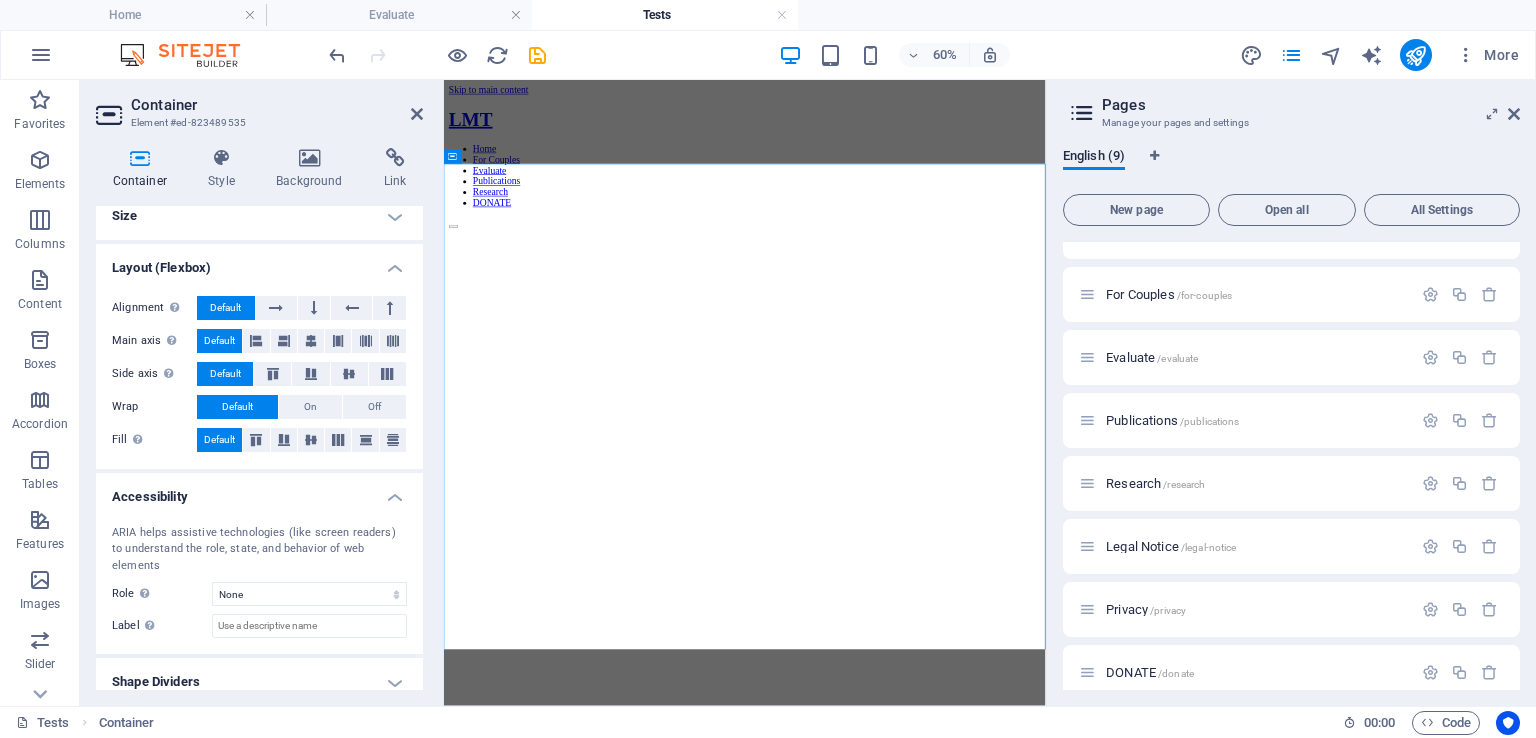 click on "Shape Dividers" at bounding box center (259, 682) 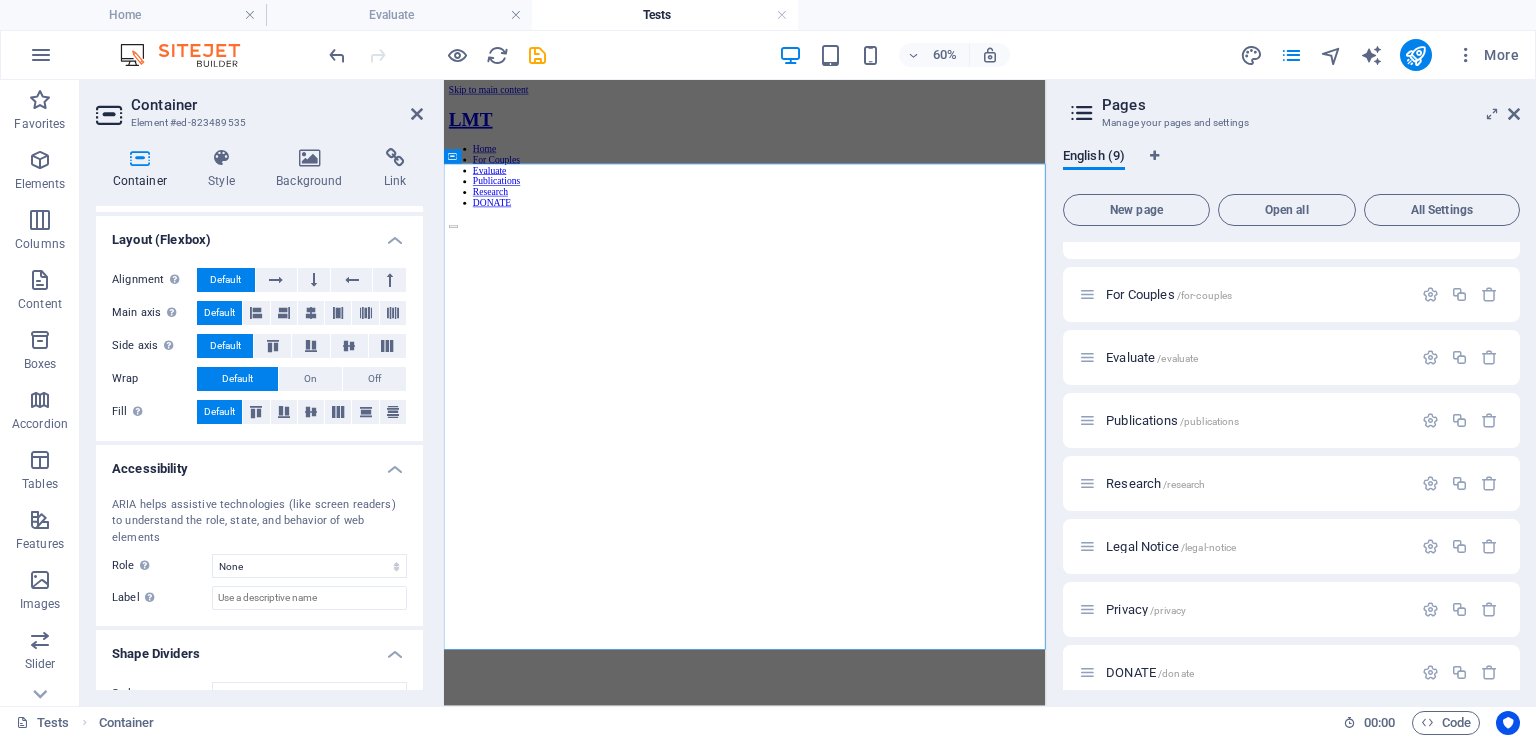 scroll, scrollTop: 58, scrollLeft: 0, axis: vertical 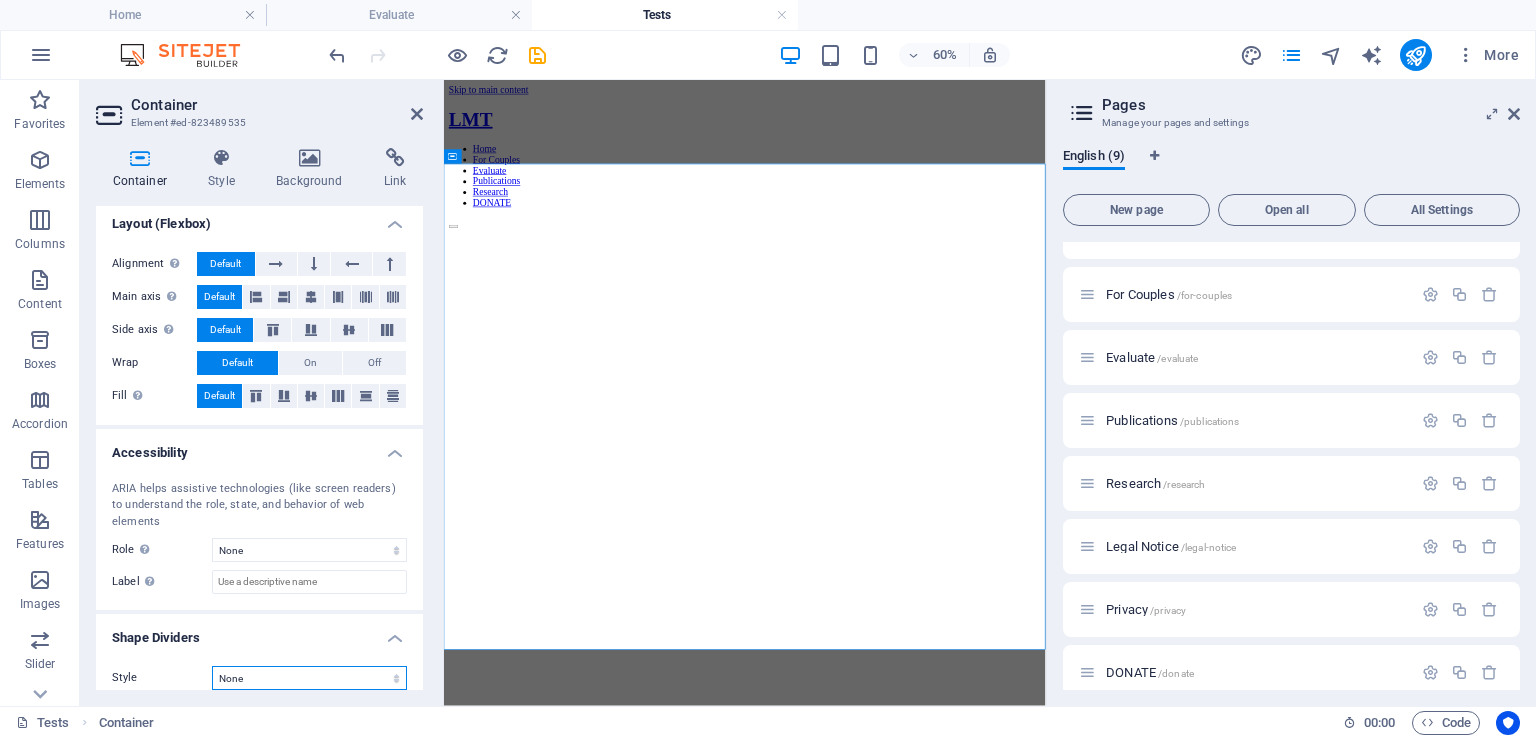 click on "None Triangle Square Diagonal Polygon 1 Polygon 2 Zigzag Multiple Zigzags Waves Multiple Waves Half Circle Circle Circle Shadow Blocks Hexagons Clouds Multiple Clouds Fan Pyramids Book Paint Drip Fire Shredded Paper Arrow" at bounding box center [309, 678] 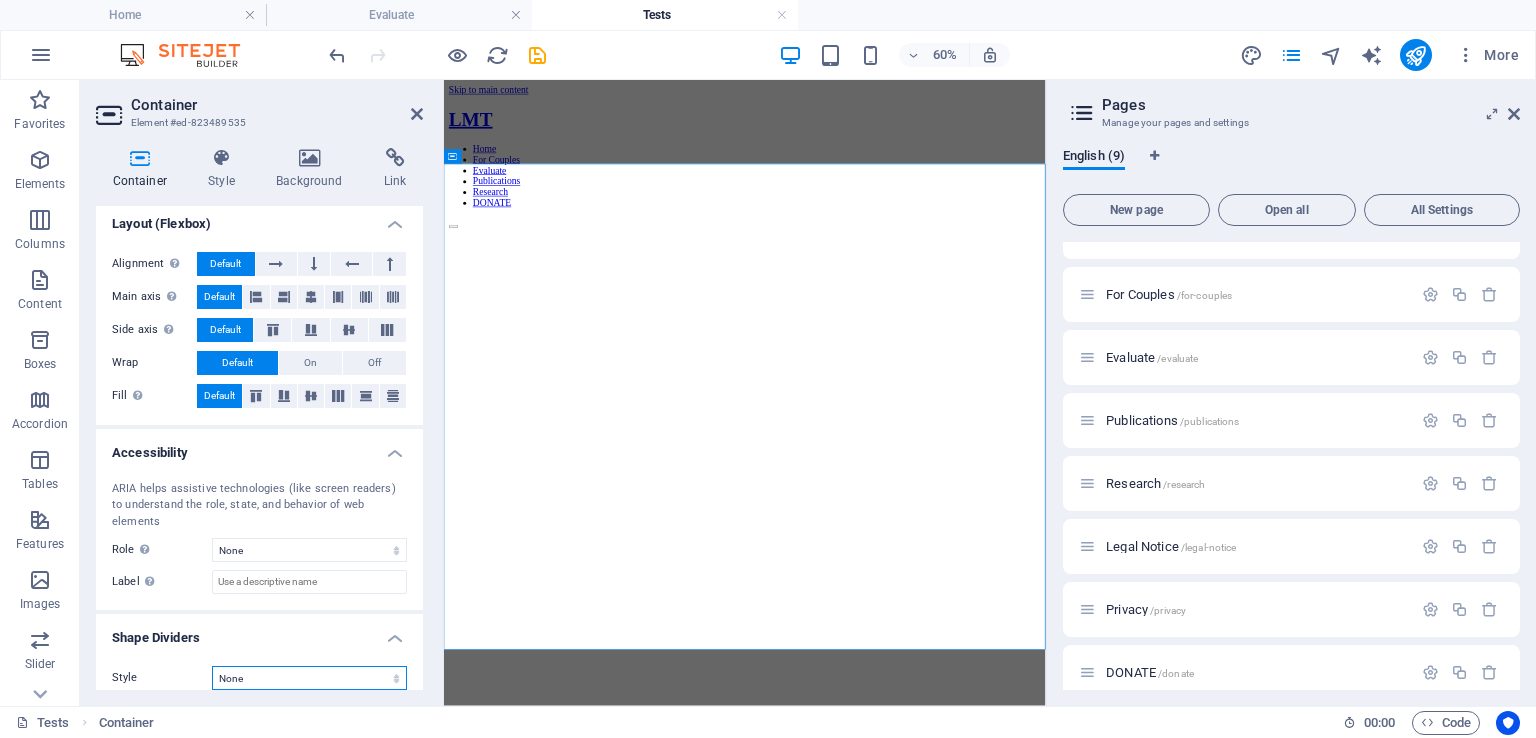 click on "None Triangle Square Diagonal Polygon 1 Polygon 2 Zigzag Multiple Zigzags Waves Multiple Waves Half Circle Circle Circle Shadow Blocks Hexagons Clouds Multiple Clouds Fan Pyramids Book Paint Drip Fire Shredded Paper Arrow" at bounding box center [309, 678] 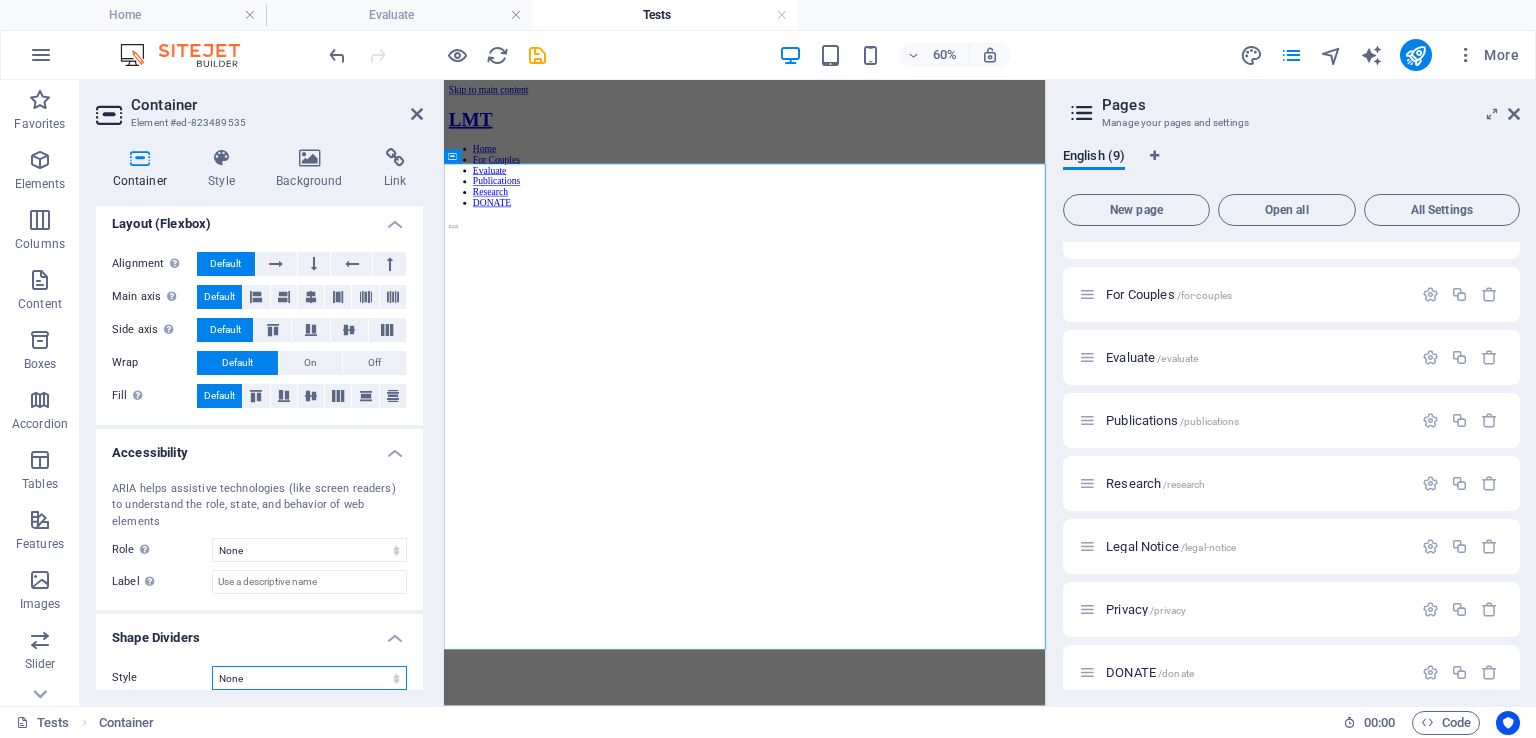 scroll, scrollTop: 0, scrollLeft: 0, axis: both 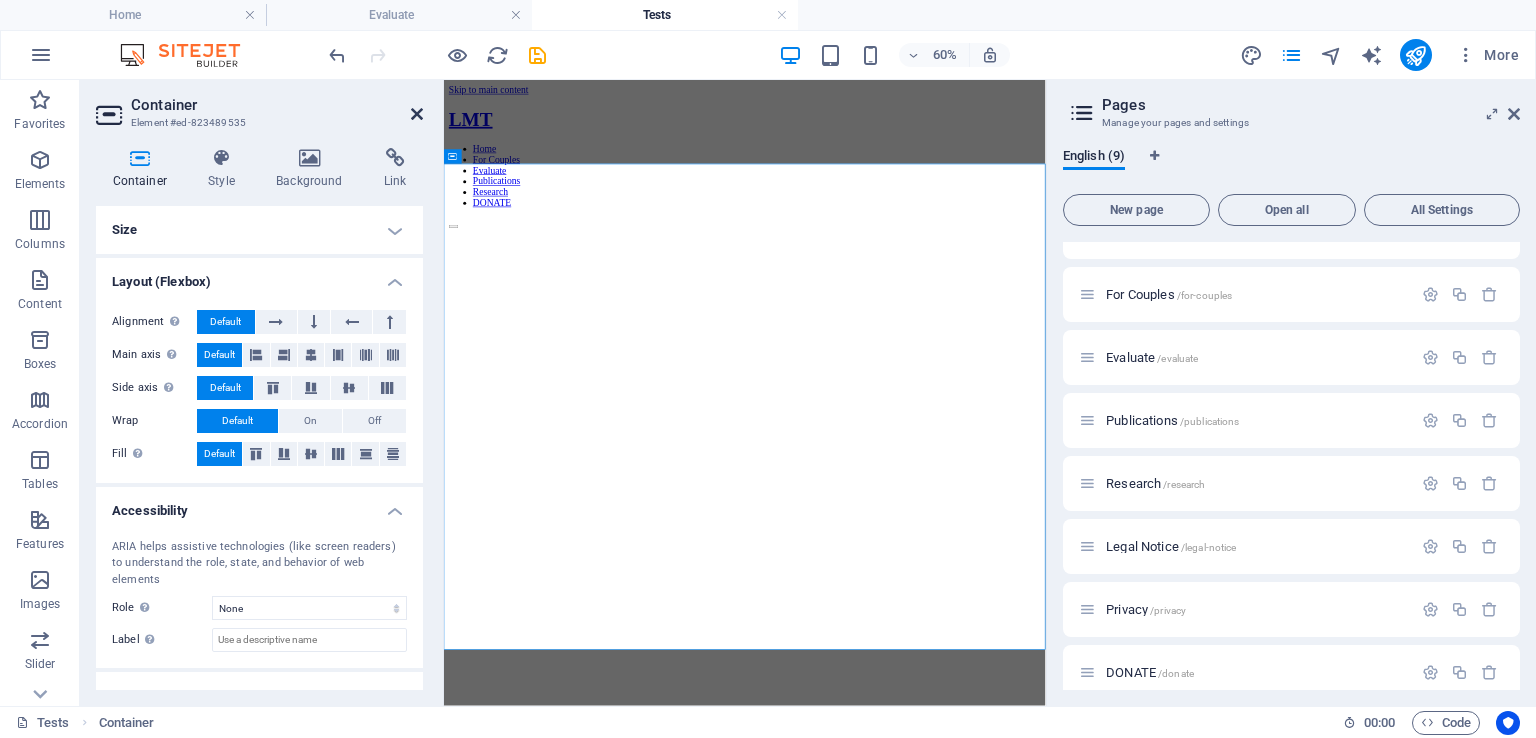 click at bounding box center [417, 114] 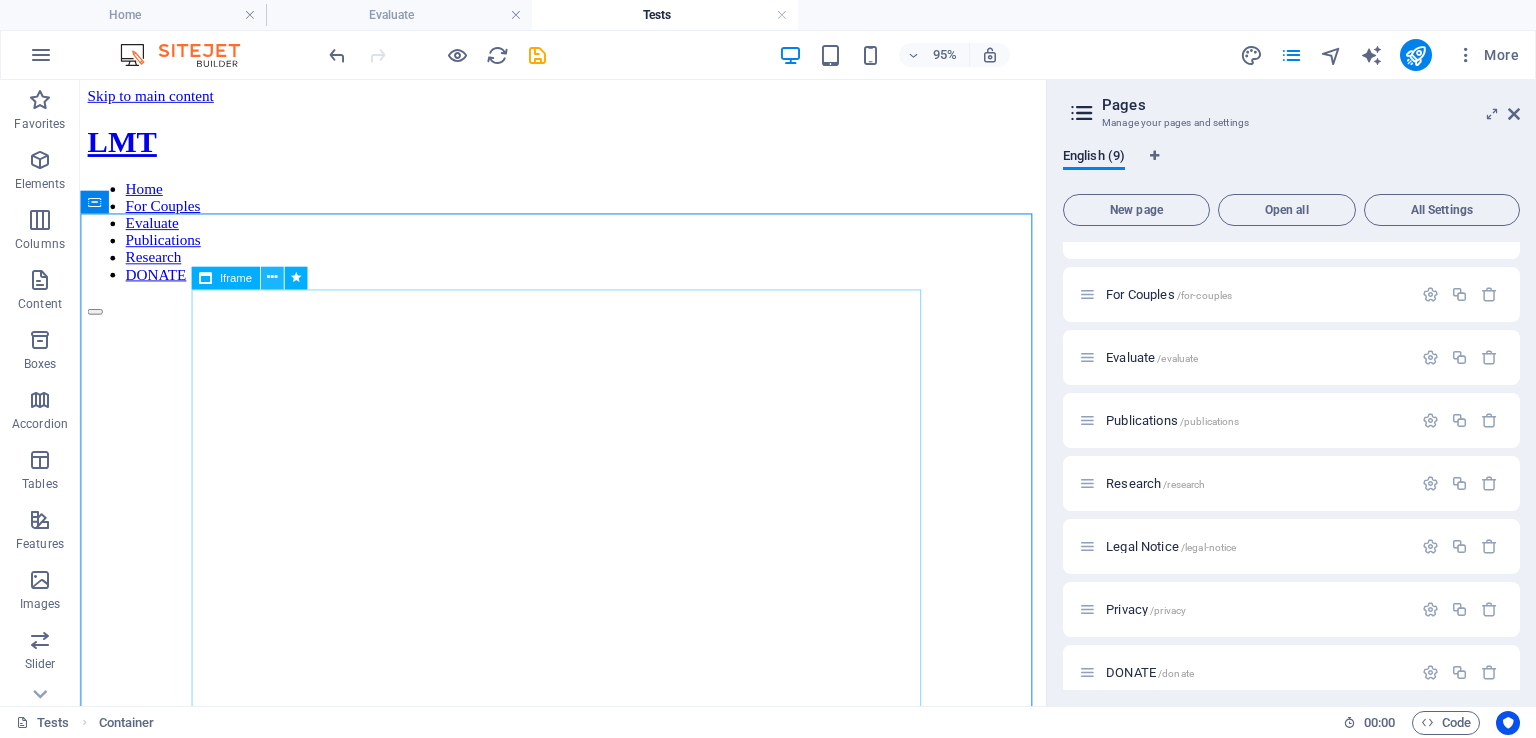 click at bounding box center (272, 277) 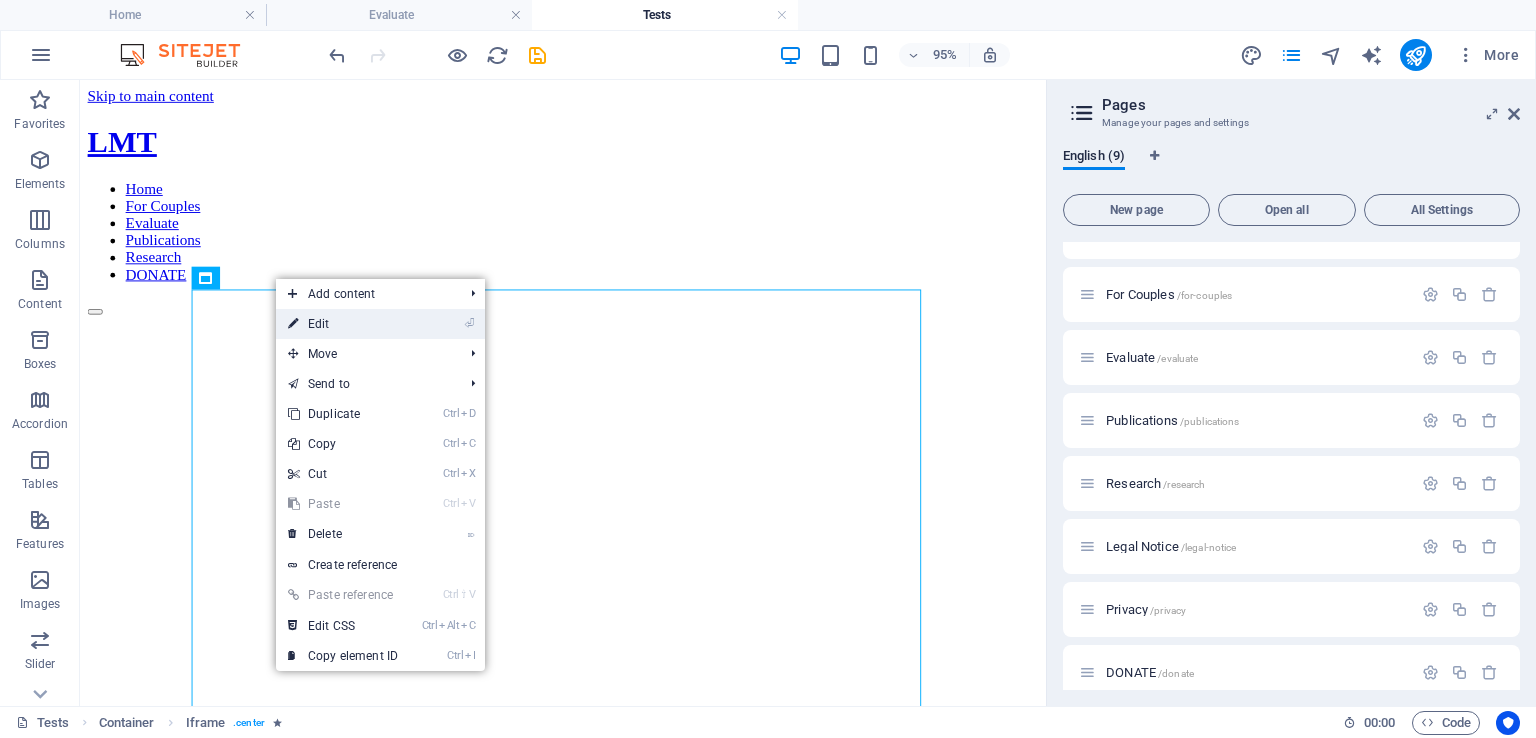 click on "⏎  Edit" at bounding box center (343, 324) 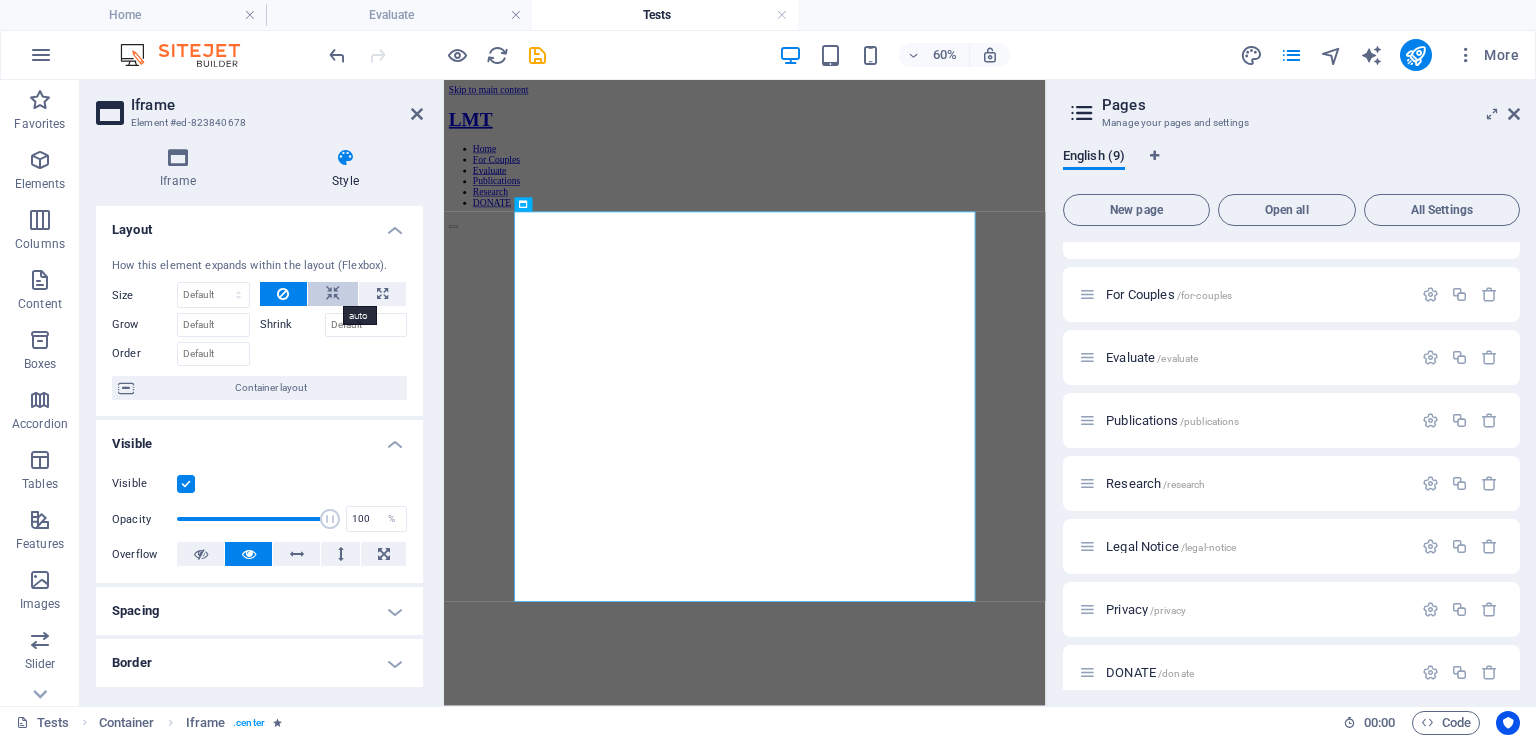 click at bounding box center (333, 294) 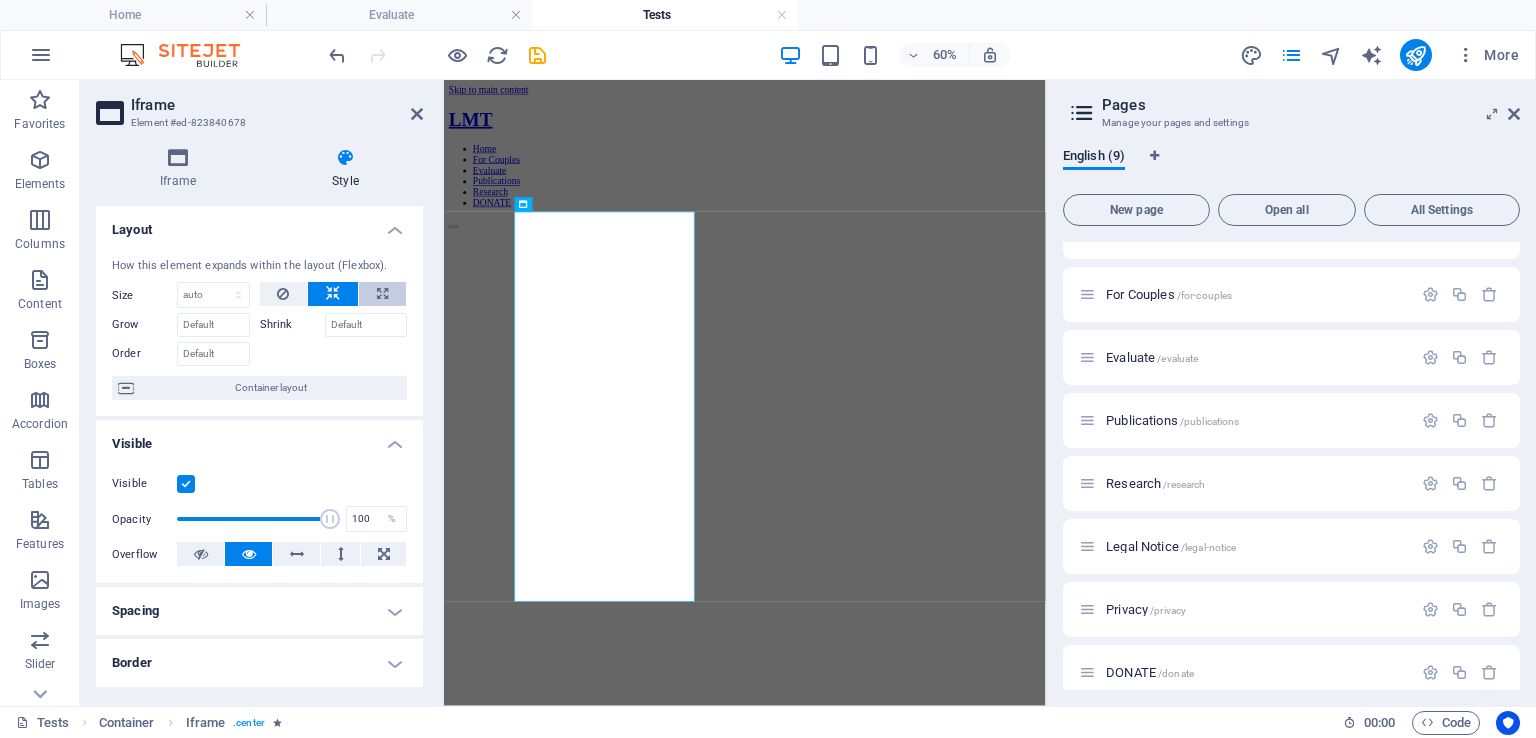 click at bounding box center (382, 294) 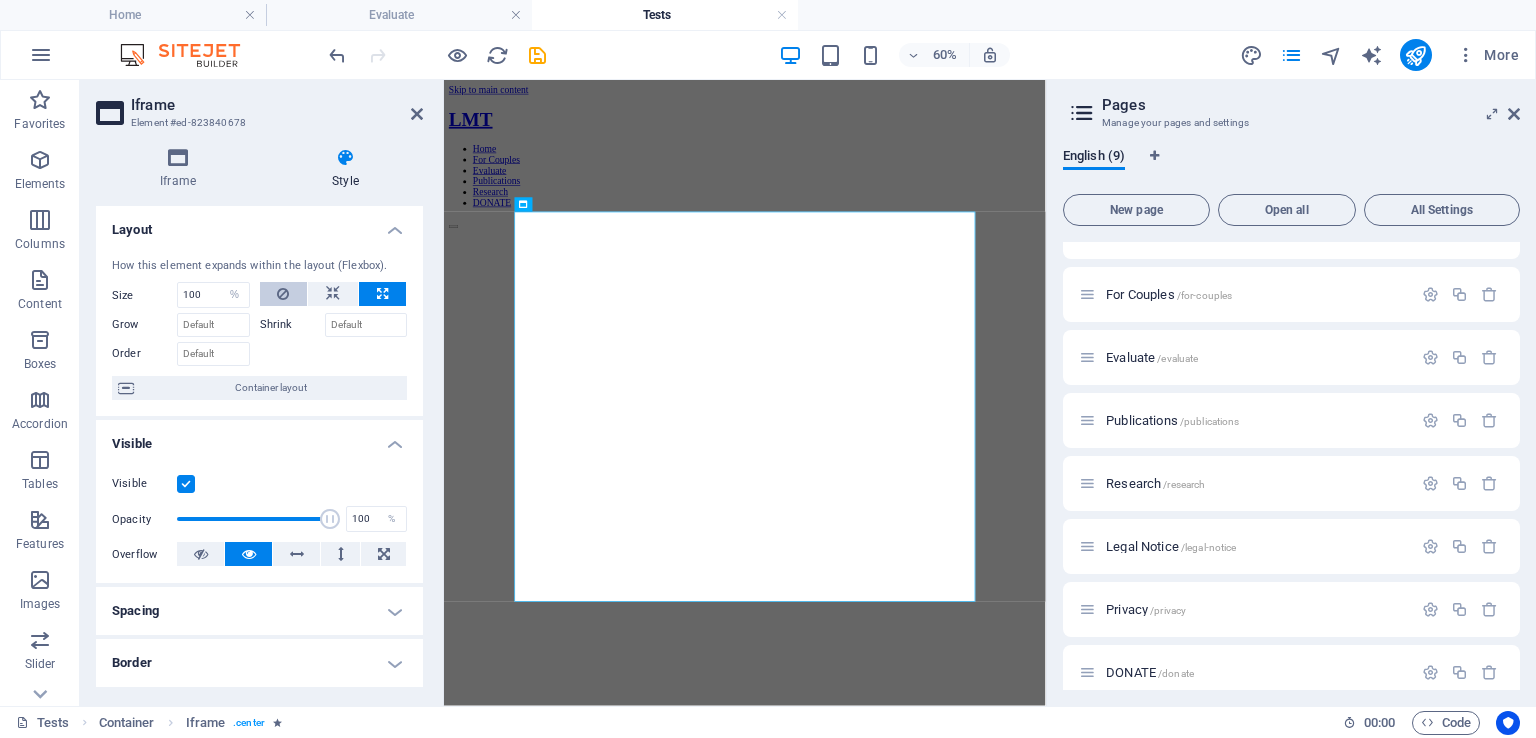click at bounding box center (284, 294) 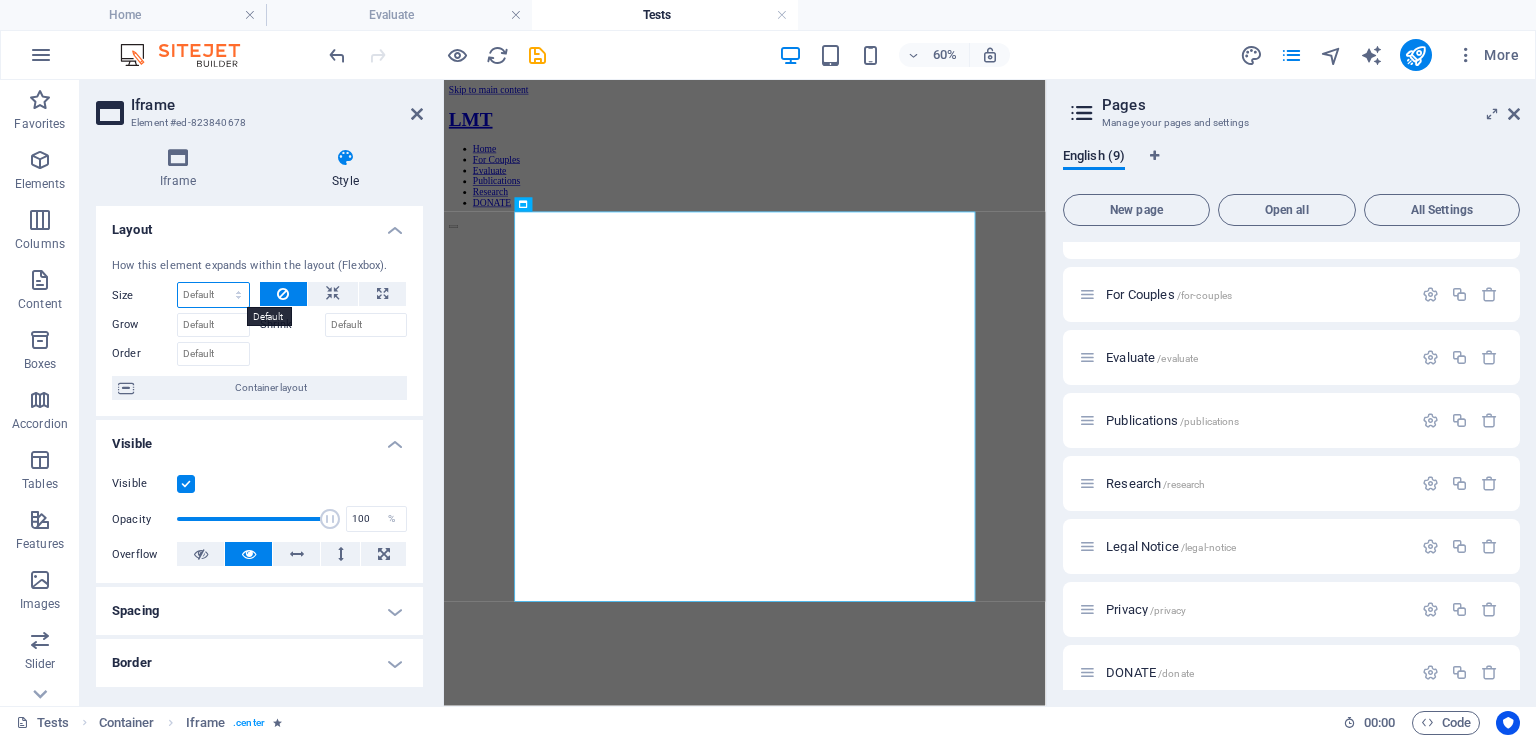 click on "Default auto px % 1/1 1/2 1/3 1/4 1/5 1/6 1/7 1/8 1/9 1/10" at bounding box center [213, 295] 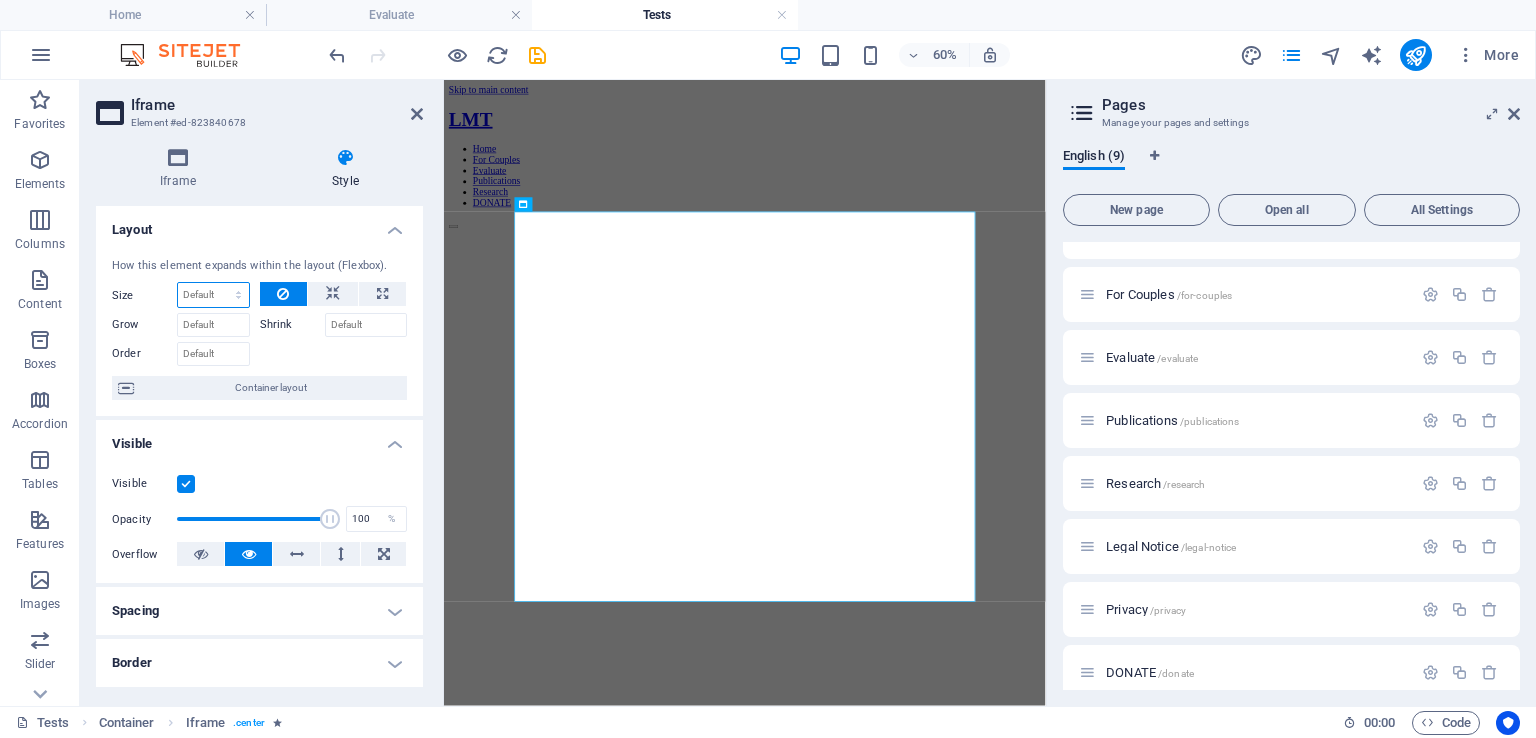 click on "Default auto px % 1/1 1/2 1/3 1/4 1/5 1/6 1/7 1/8 1/9 1/10" at bounding box center [213, 295] 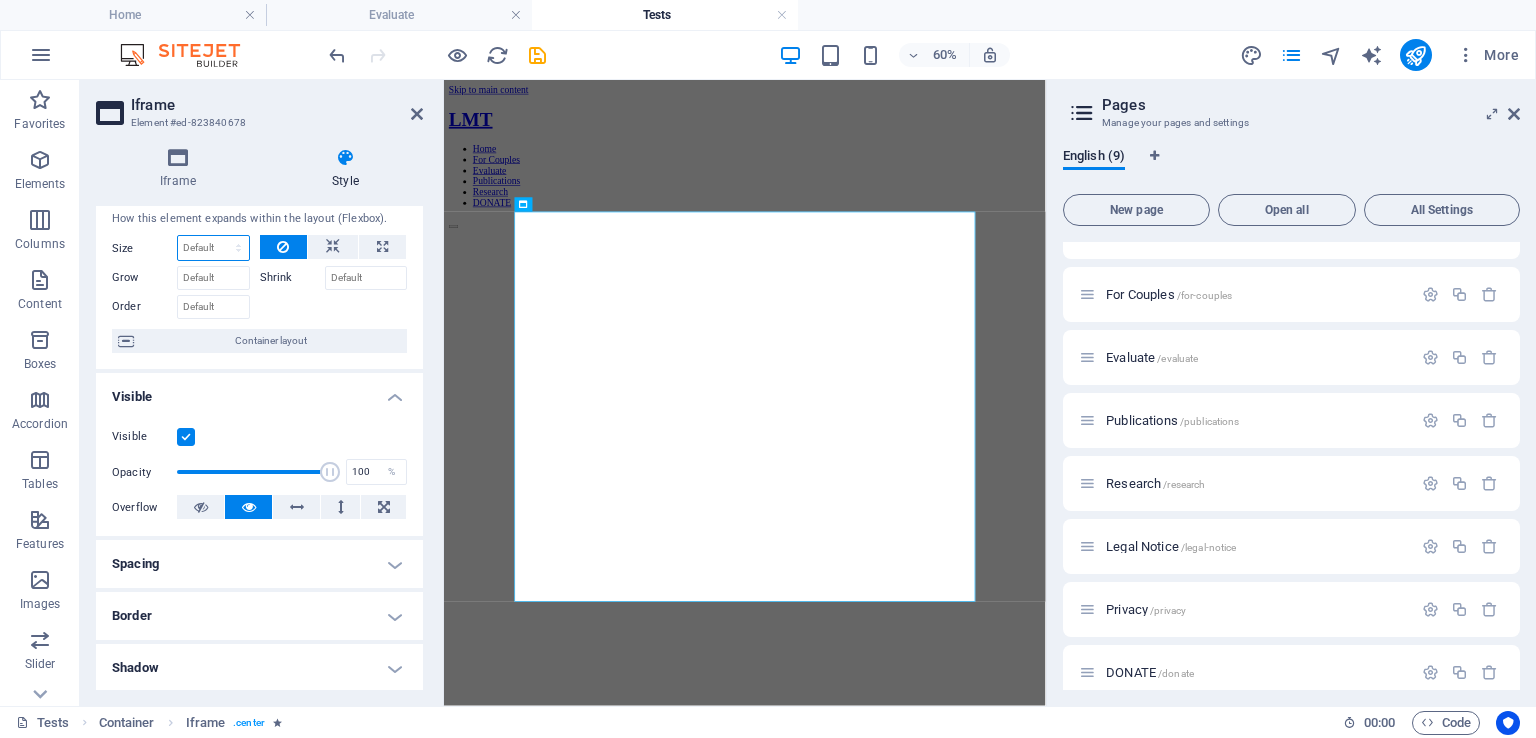scroll, scrollTop: 0, scrollLeft: 0, axis: both 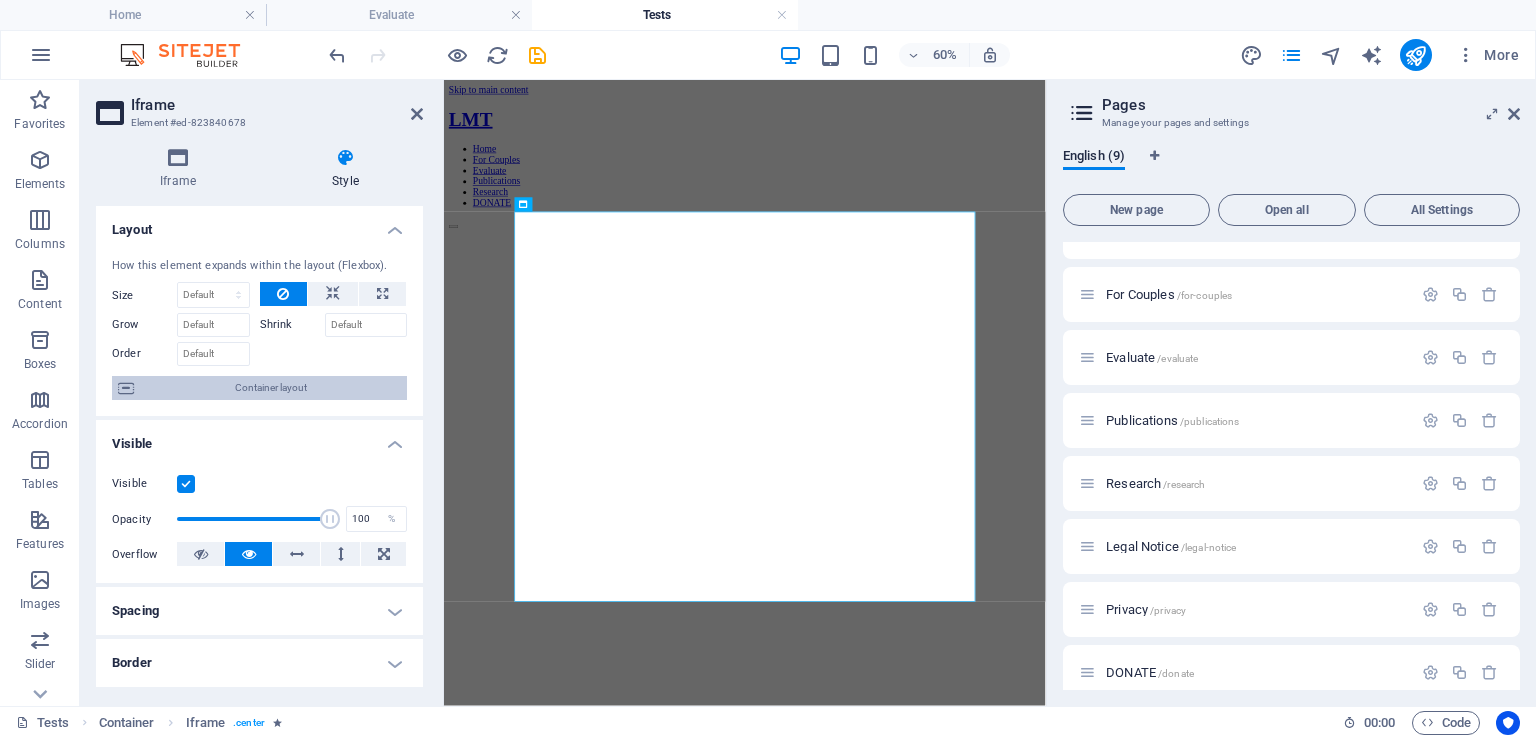 click on "Container layout" at bounding box center (270, 388) 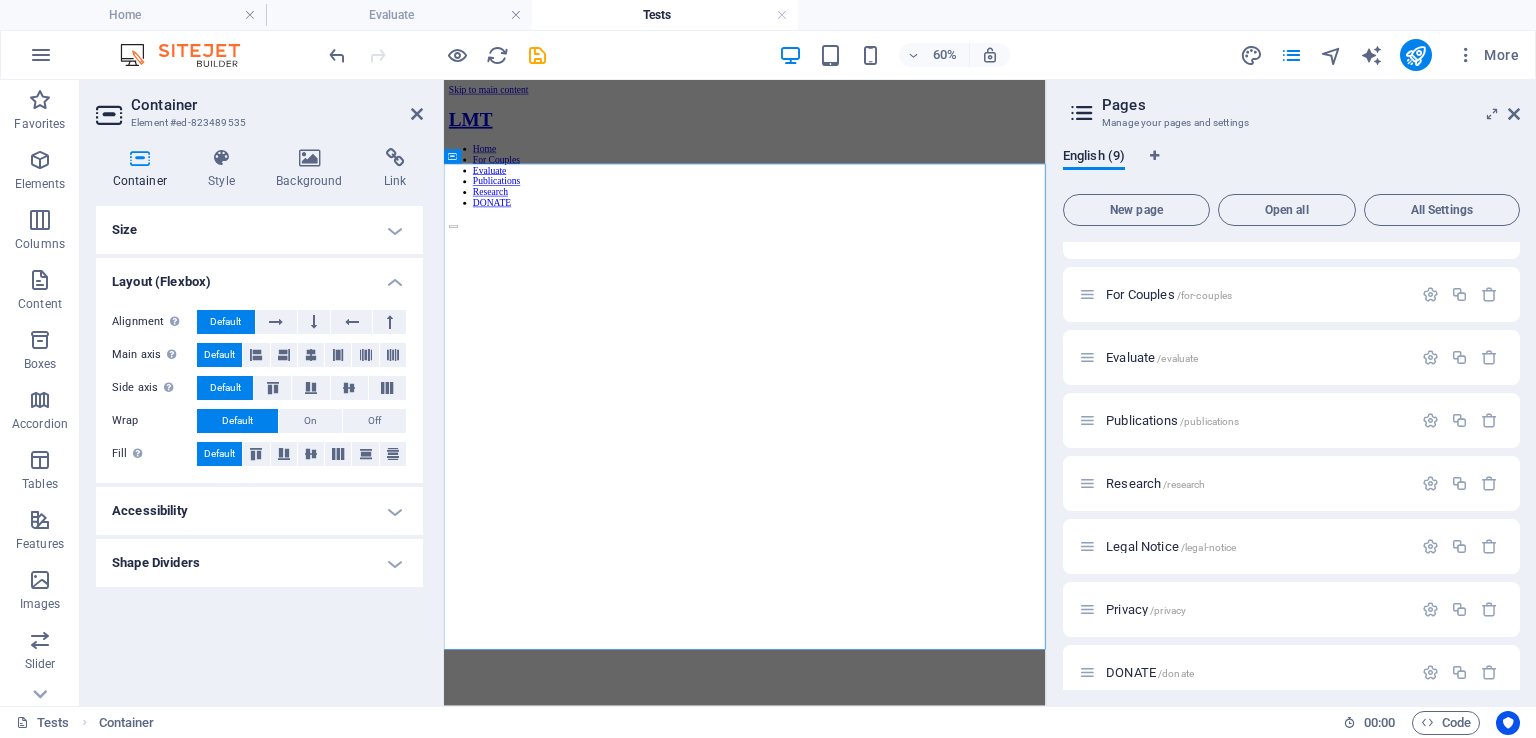 click on "Accessibility" at bounding box center [259, 511] 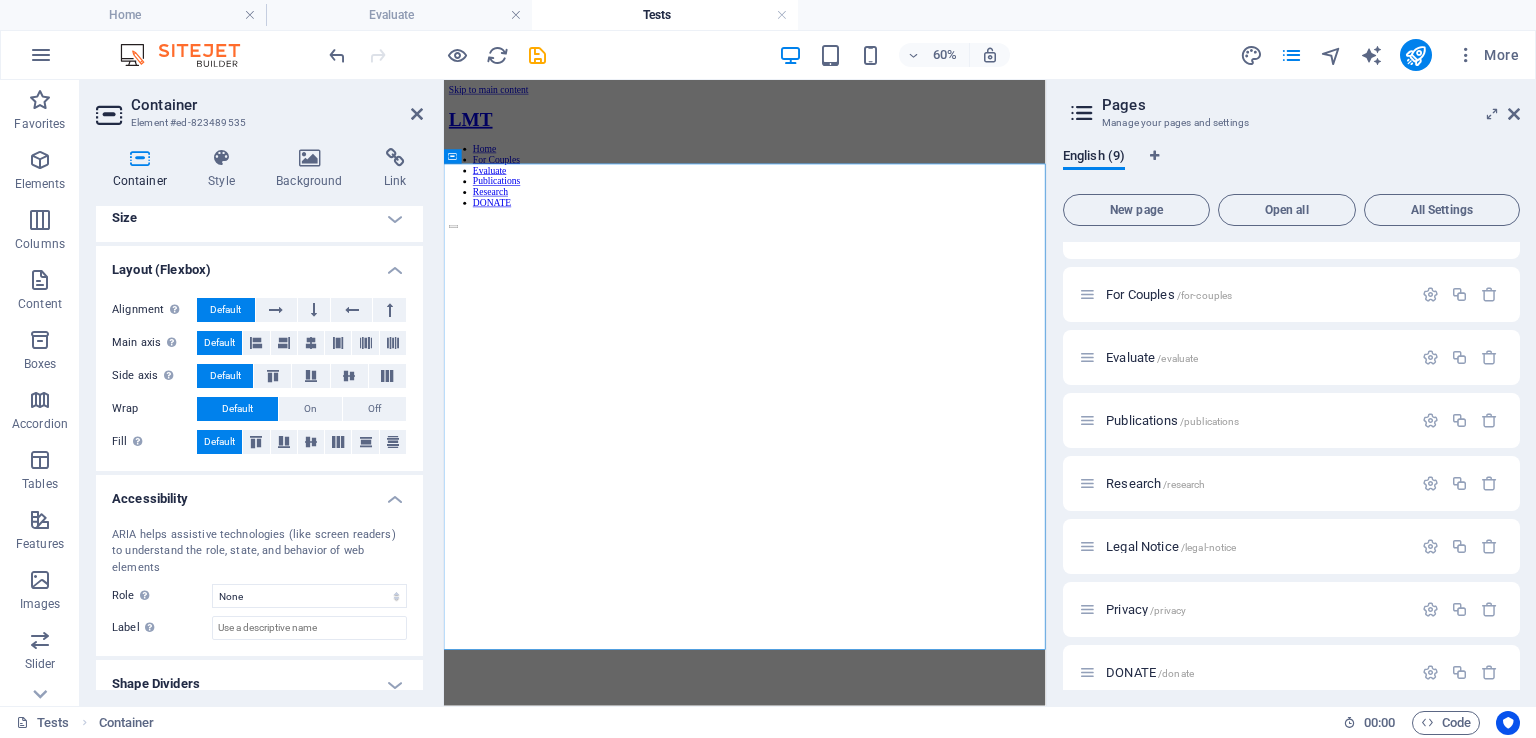 scroll, scrollTop: 14, scrollLeft: 0, axis: vertical 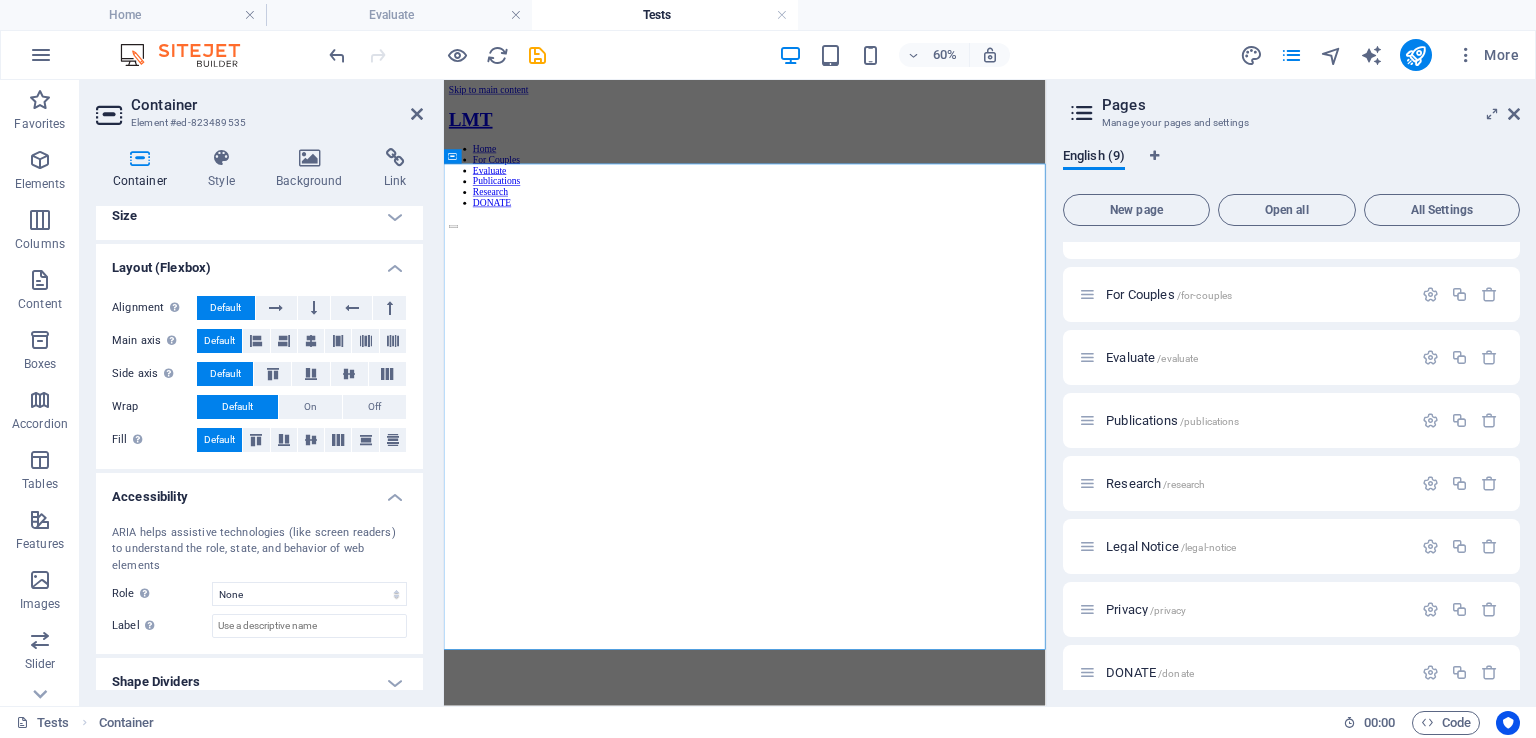 click on "Shape Dividers" at bounding box center (259, 682) 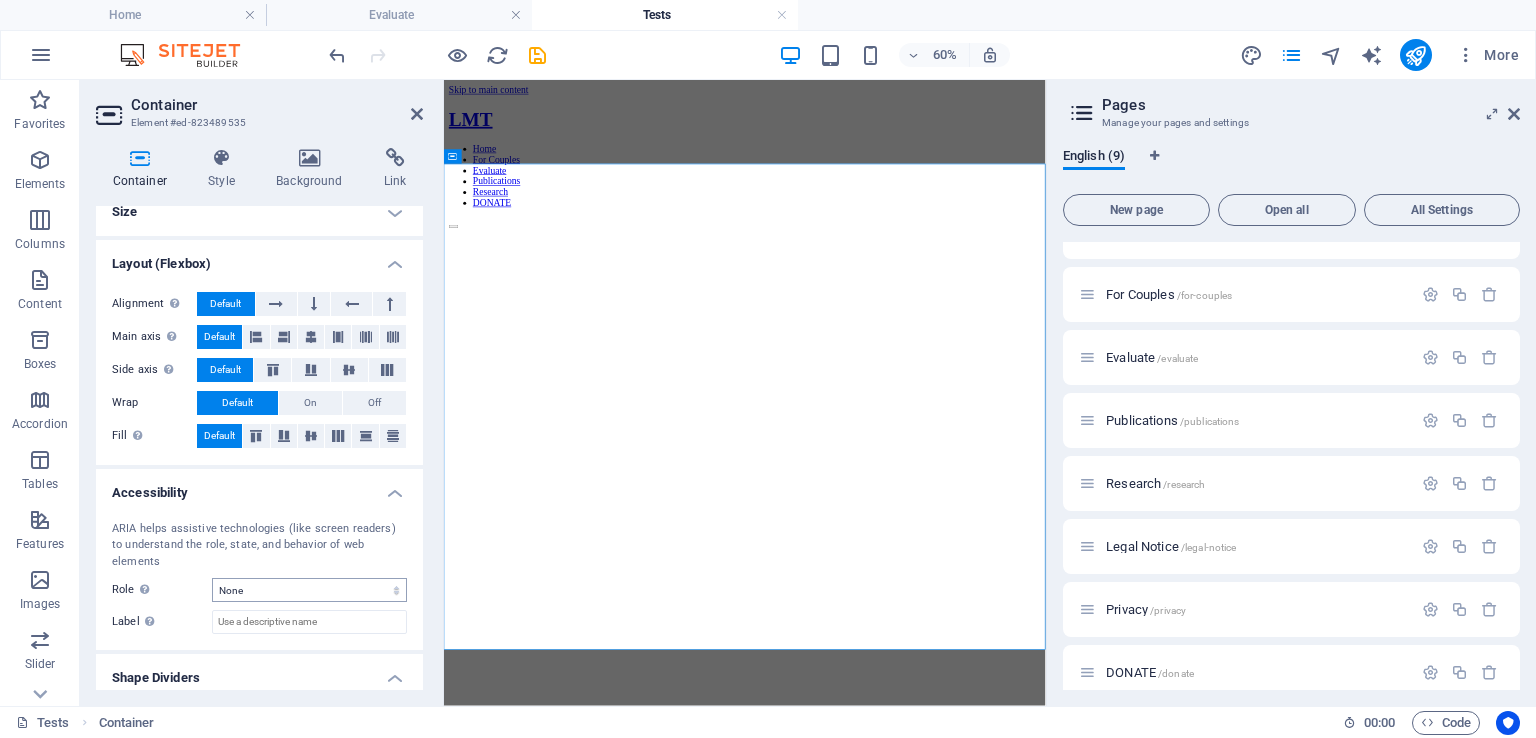 scroll, scrollTop: 0, scrollLeft: 0, axis: both 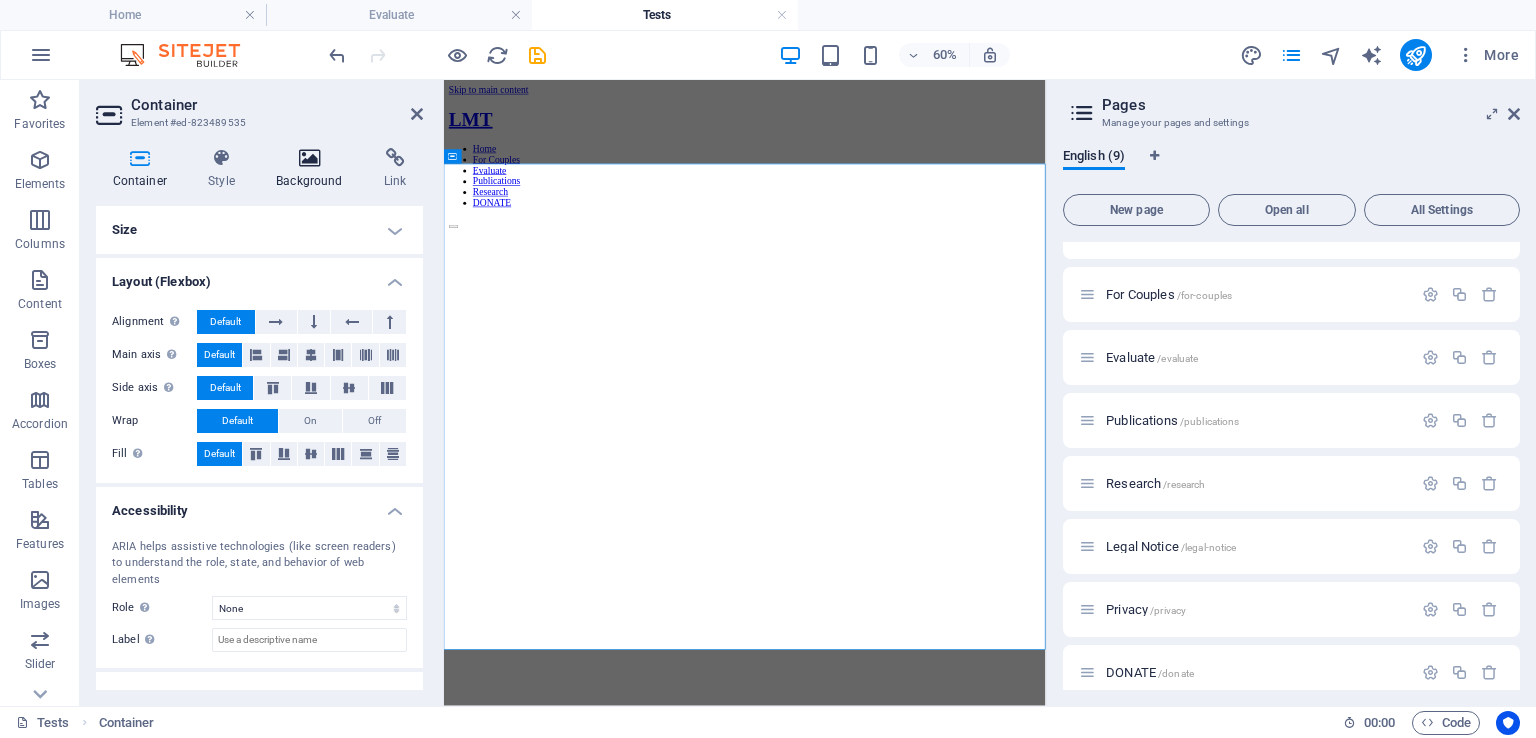 drag, startPoint x: 312, startPoint y: 169, endPoint x: 294, endPoint y: 175, distance: 18.973665 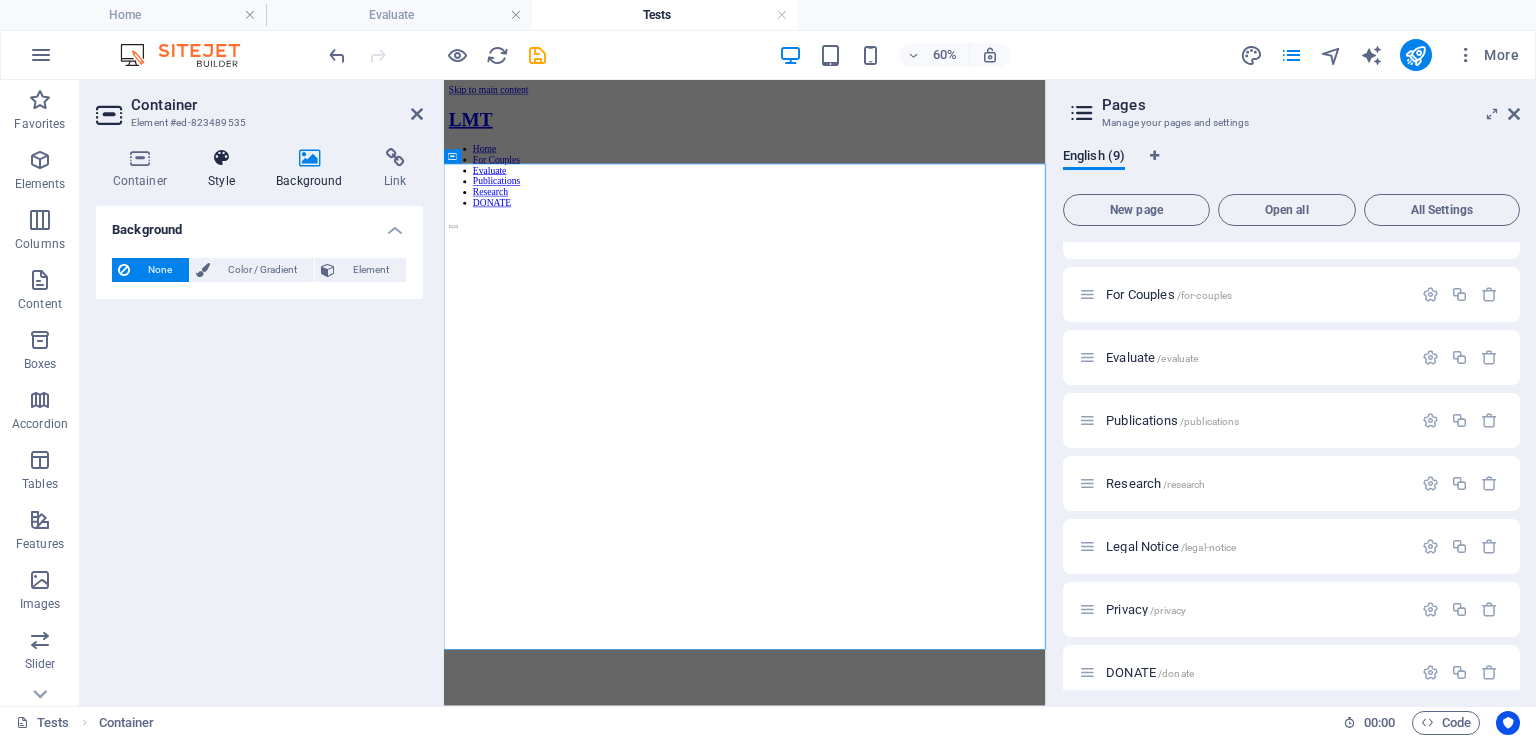 click at bounding box center [222, 158] 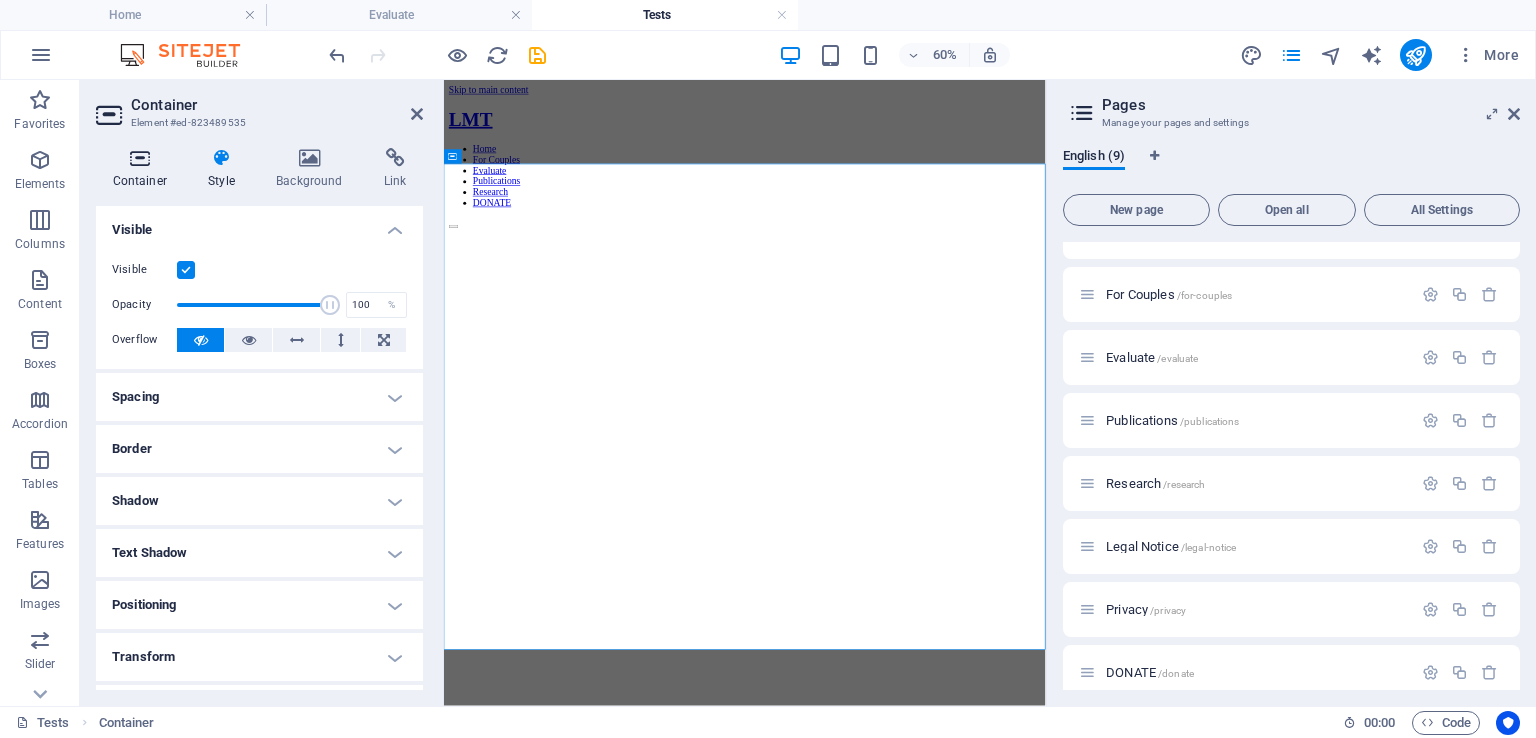 click at bounding box center [140, 158] 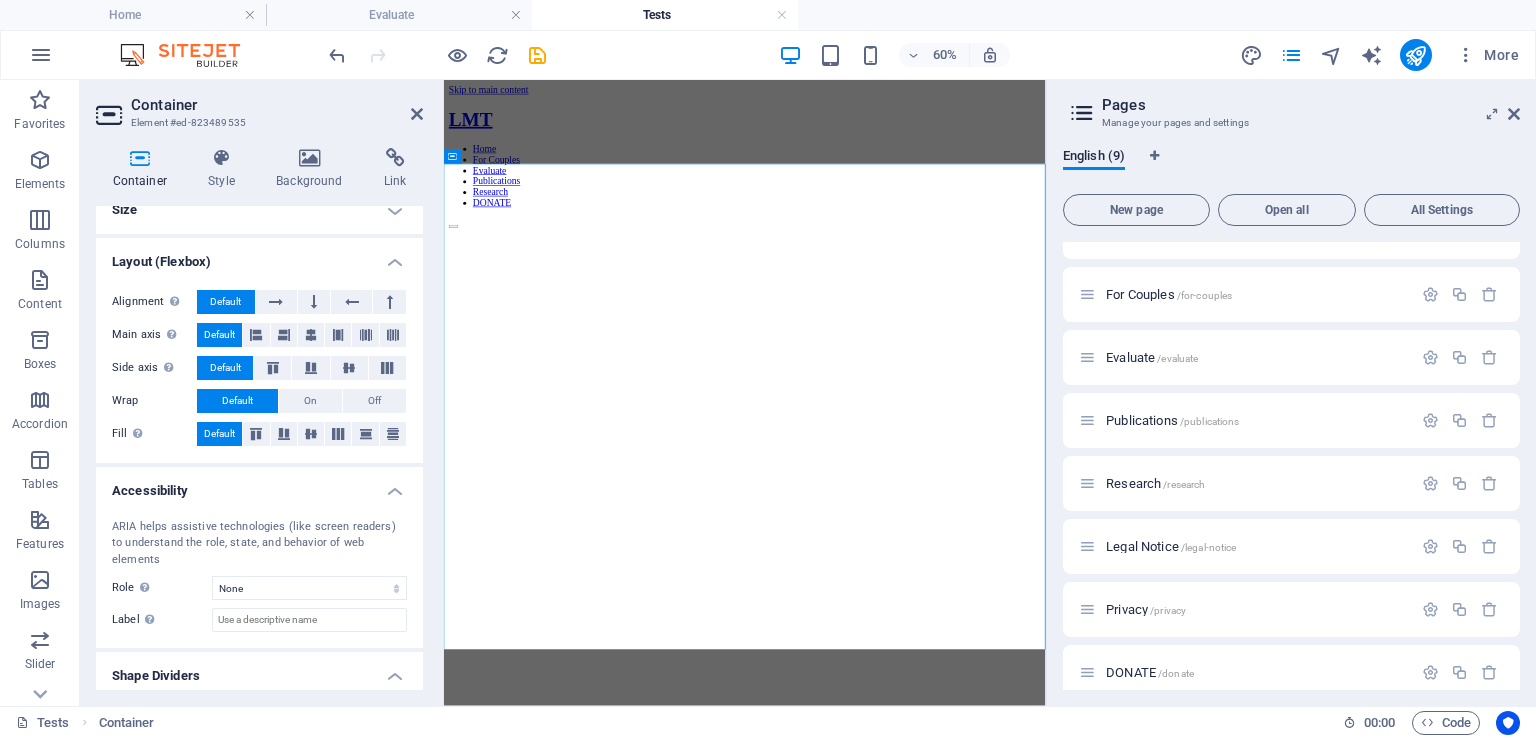scroll, scrollTop: 0, scrollLeft: 0, axis: both 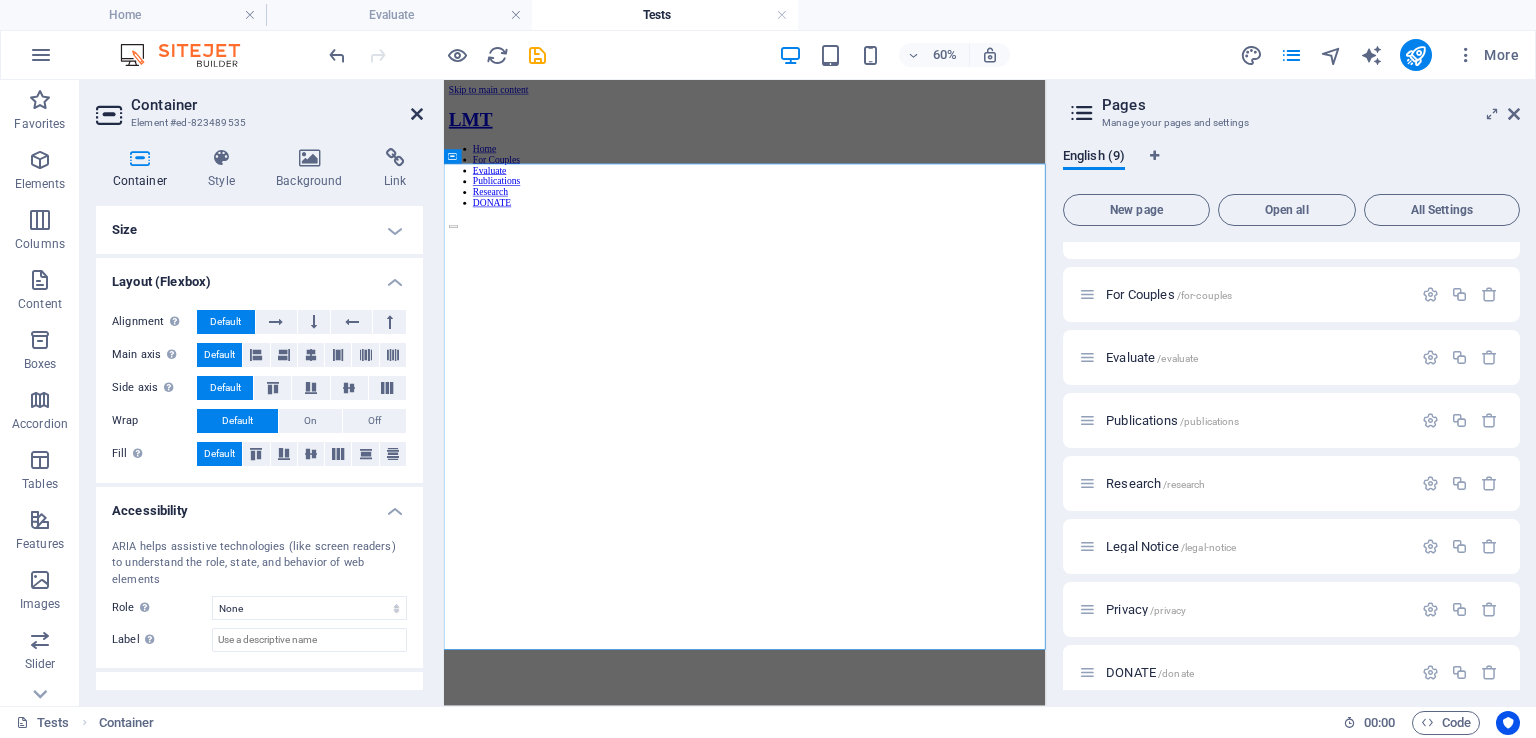 click at bounding box center [417, 114] 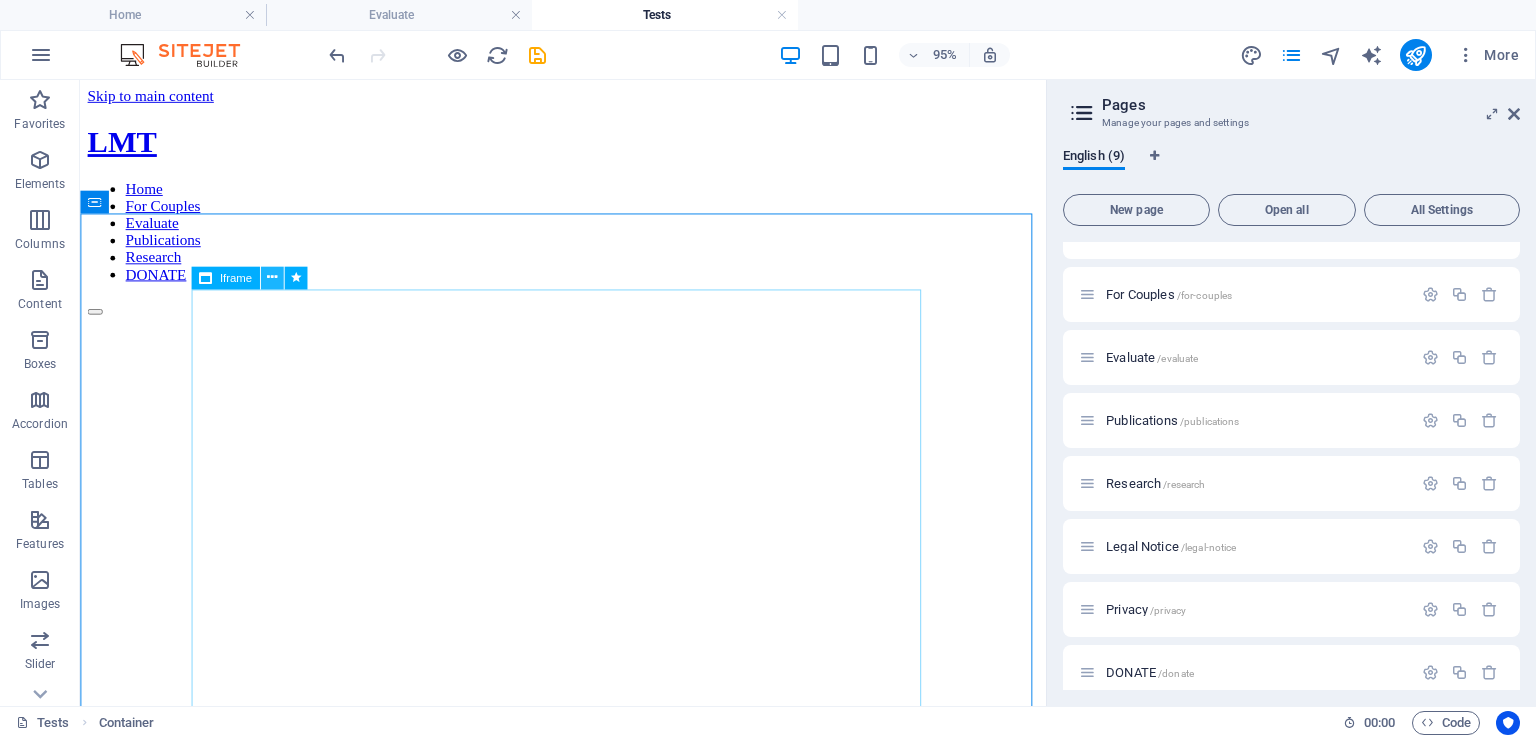 click at bounding box center [271, 277] 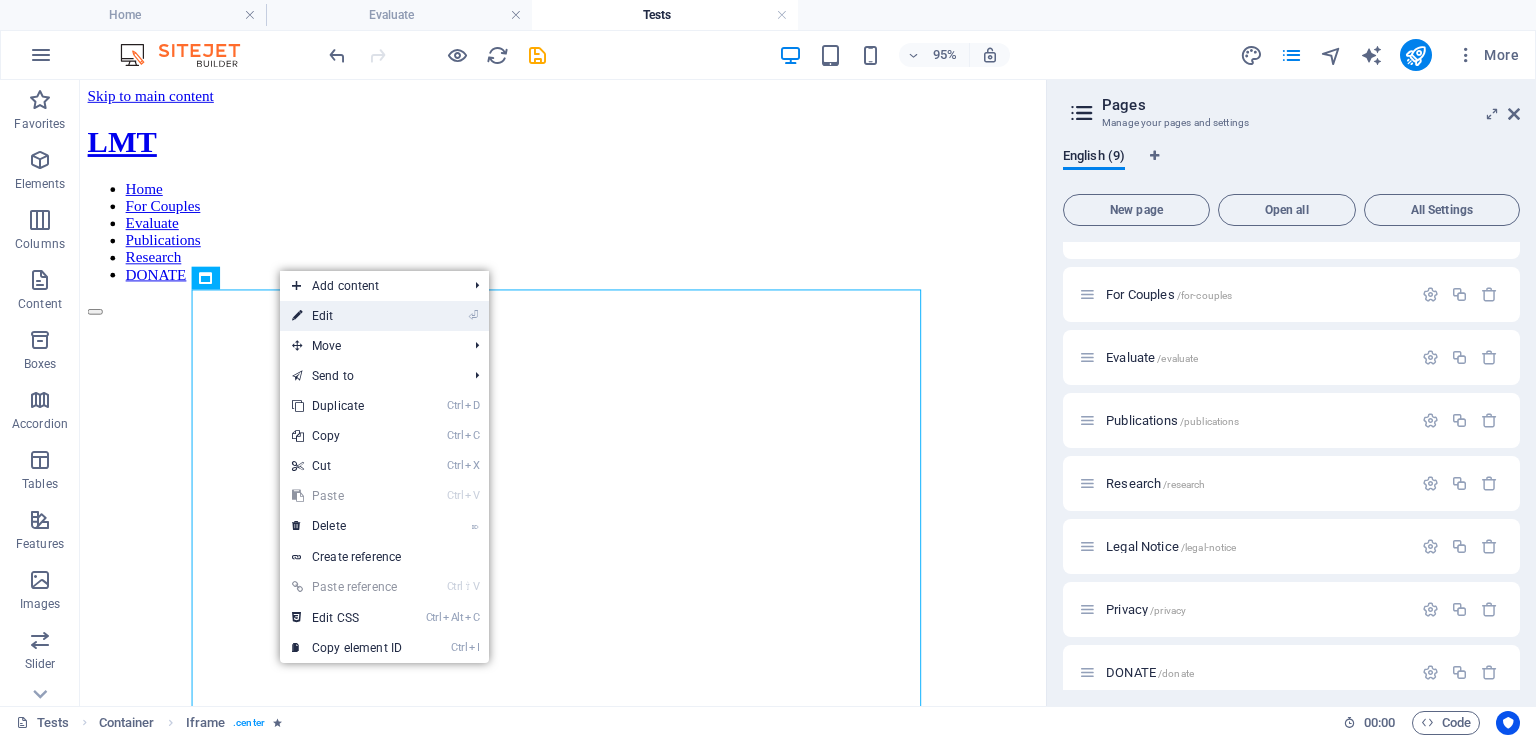 click on "⏎  Edit" at bounding box center (347, 316) 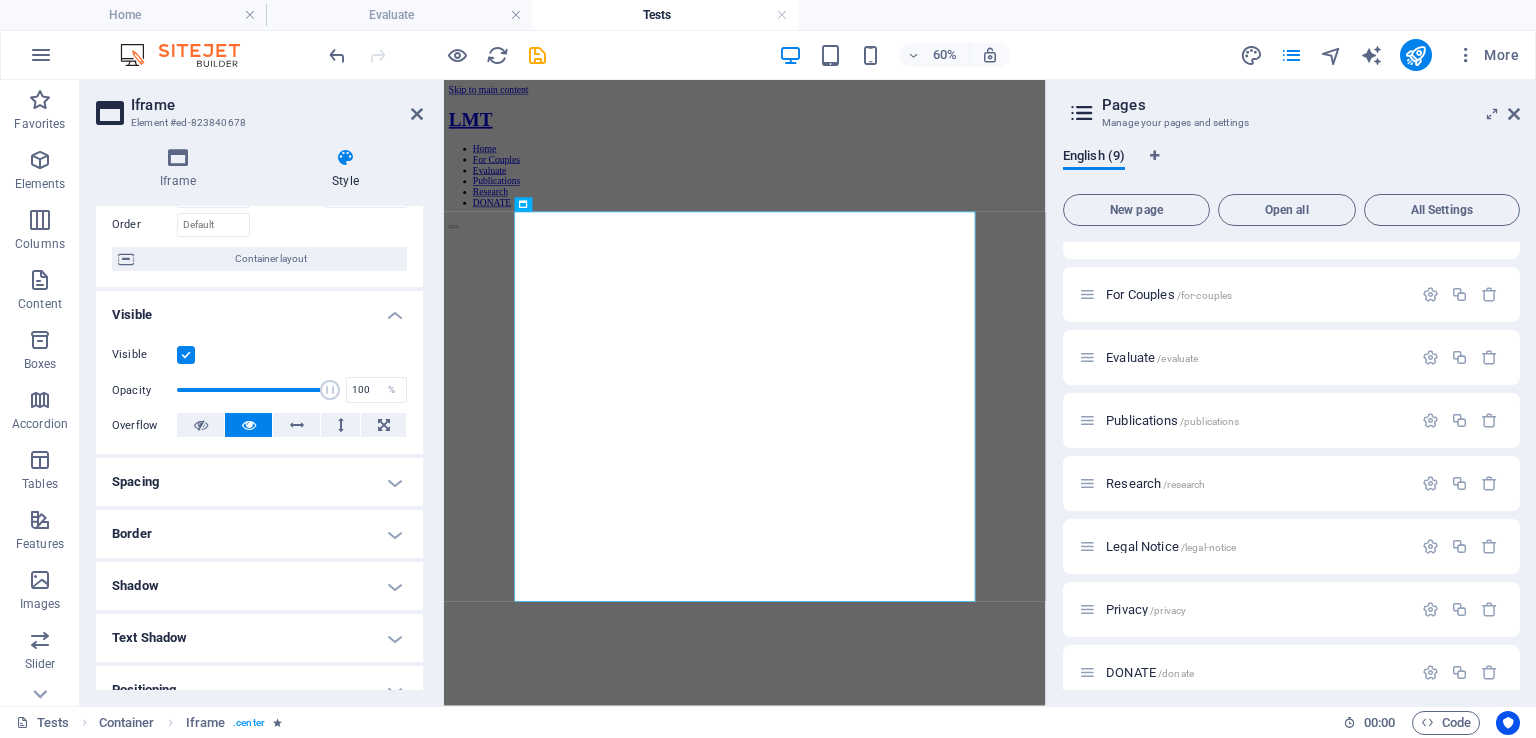 scroll, scrollTop: 0, scrollLeft: 0, axis: both 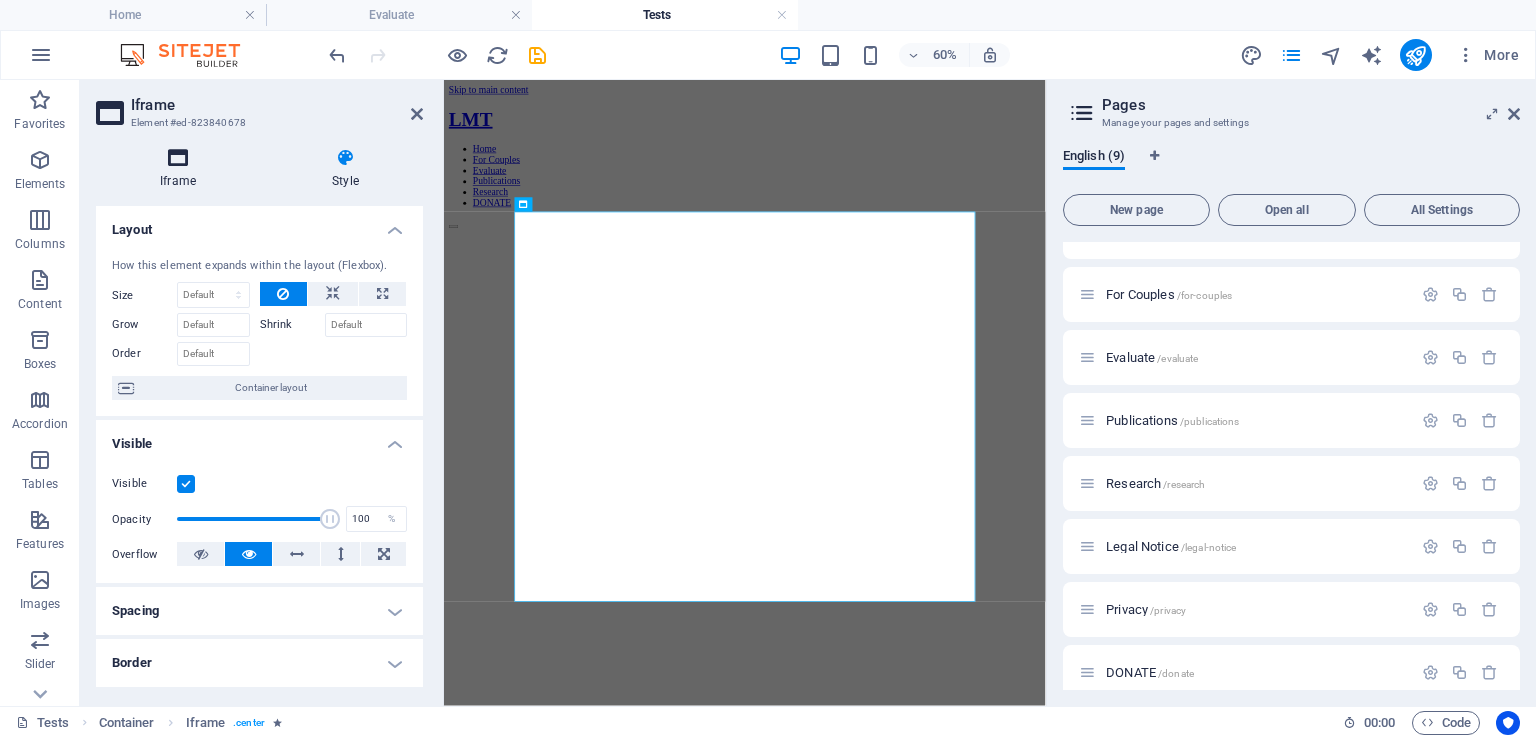 click on "Iframe" at bounding box center (182, 169) 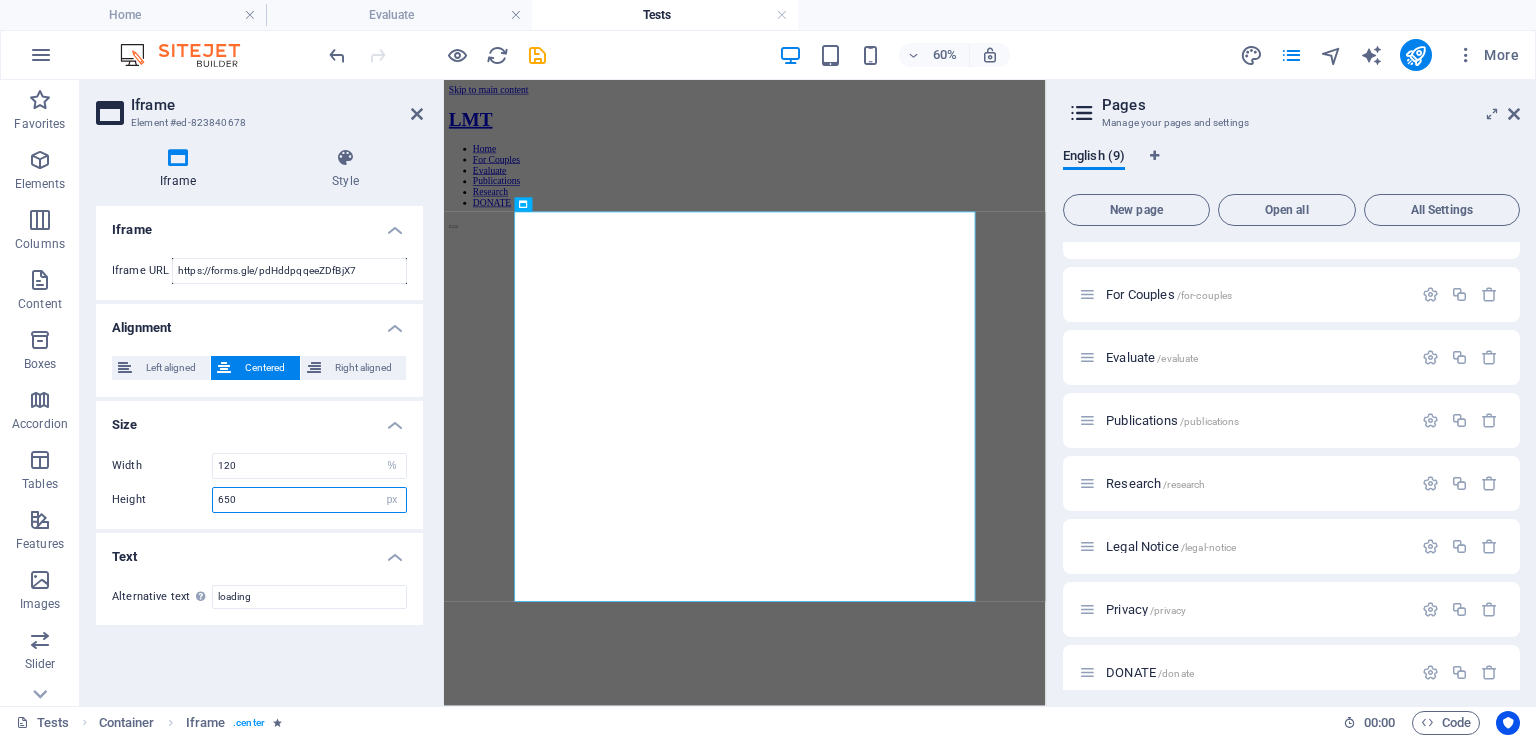 drag, startPoint x: 260, startPoint y: 492, endPoint x: 190, endPoint y: 494, distance: 70.028564 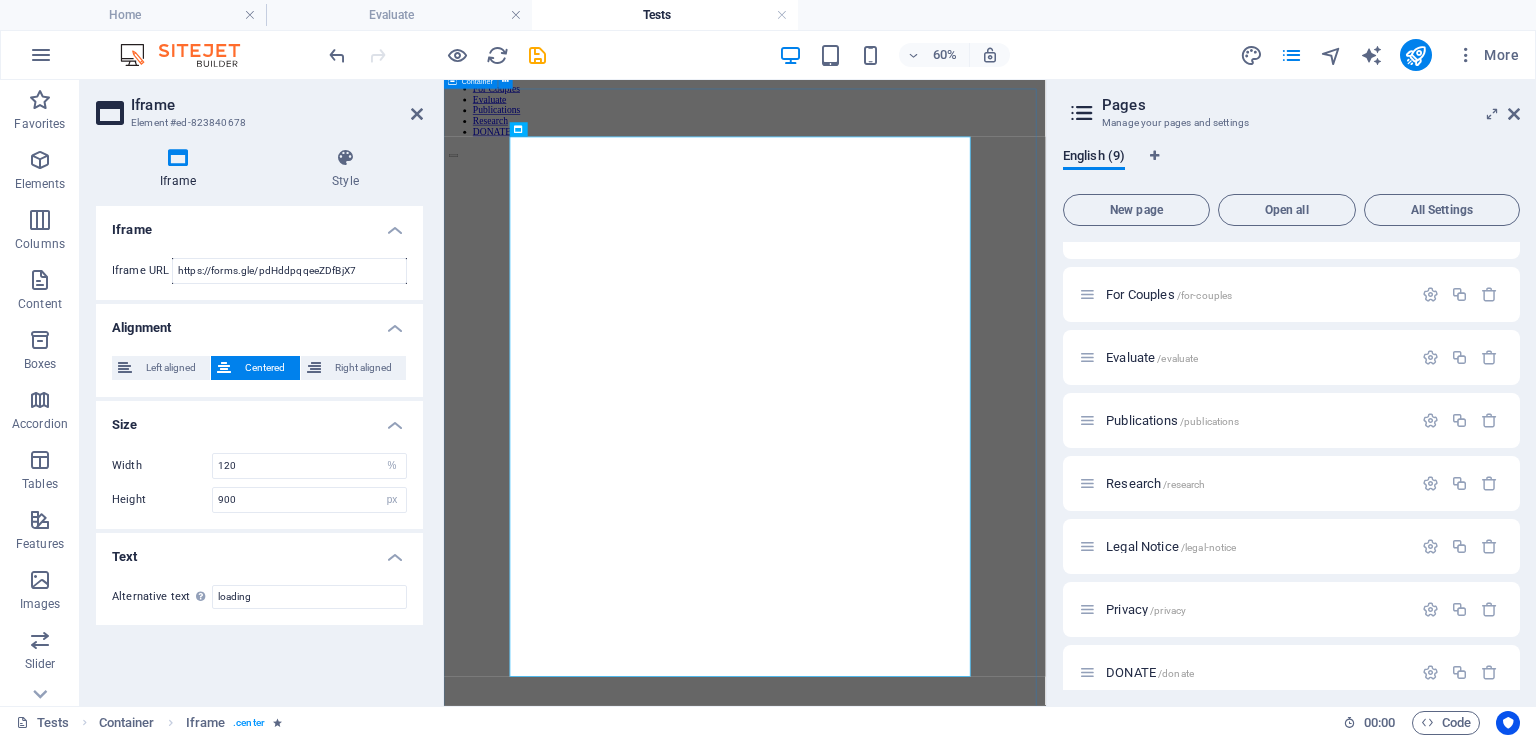 scroll, scrollTop: 157, scrollLeft: 0, axis: vertical 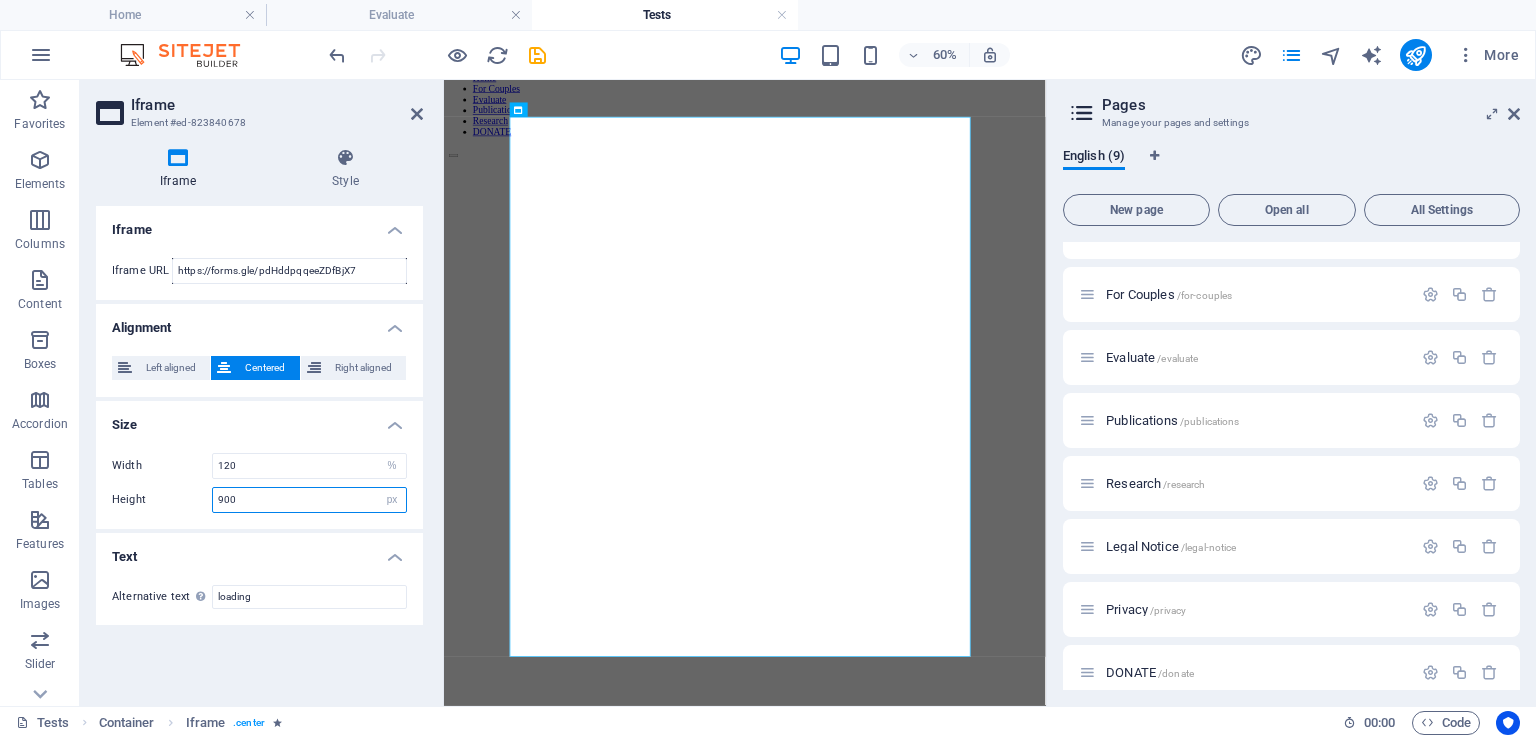 drag, startPoint x: 247, startPoint y: 495, endPoint x: 196, endPoint y: 494, distance: 51.009804 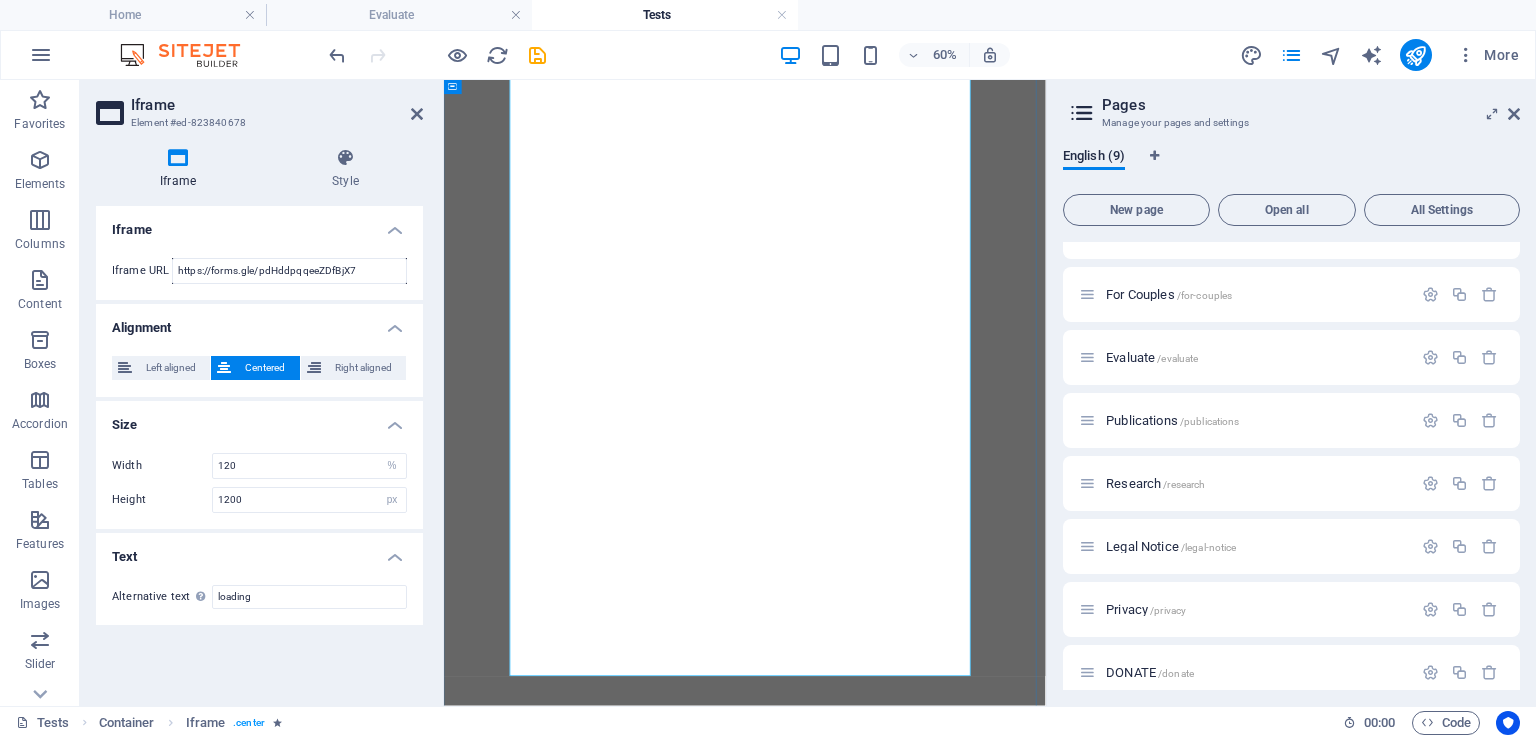 scroll, scrollTop: 457, scrollLeft: 0, axis: vertical 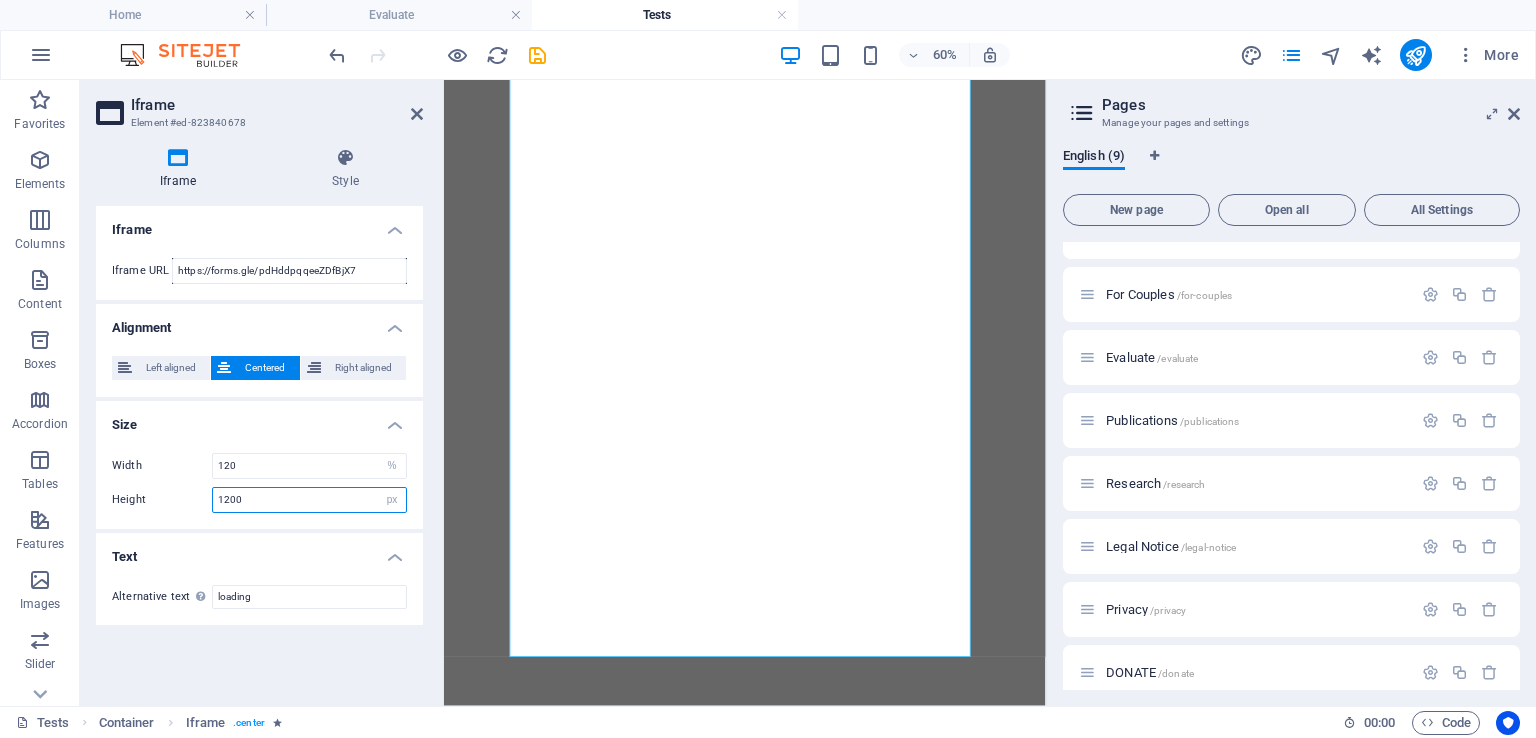 drag, startPoint x: 248, startPoint y: 497, endPoint x: 191, endPoint y: 497, distance: 57 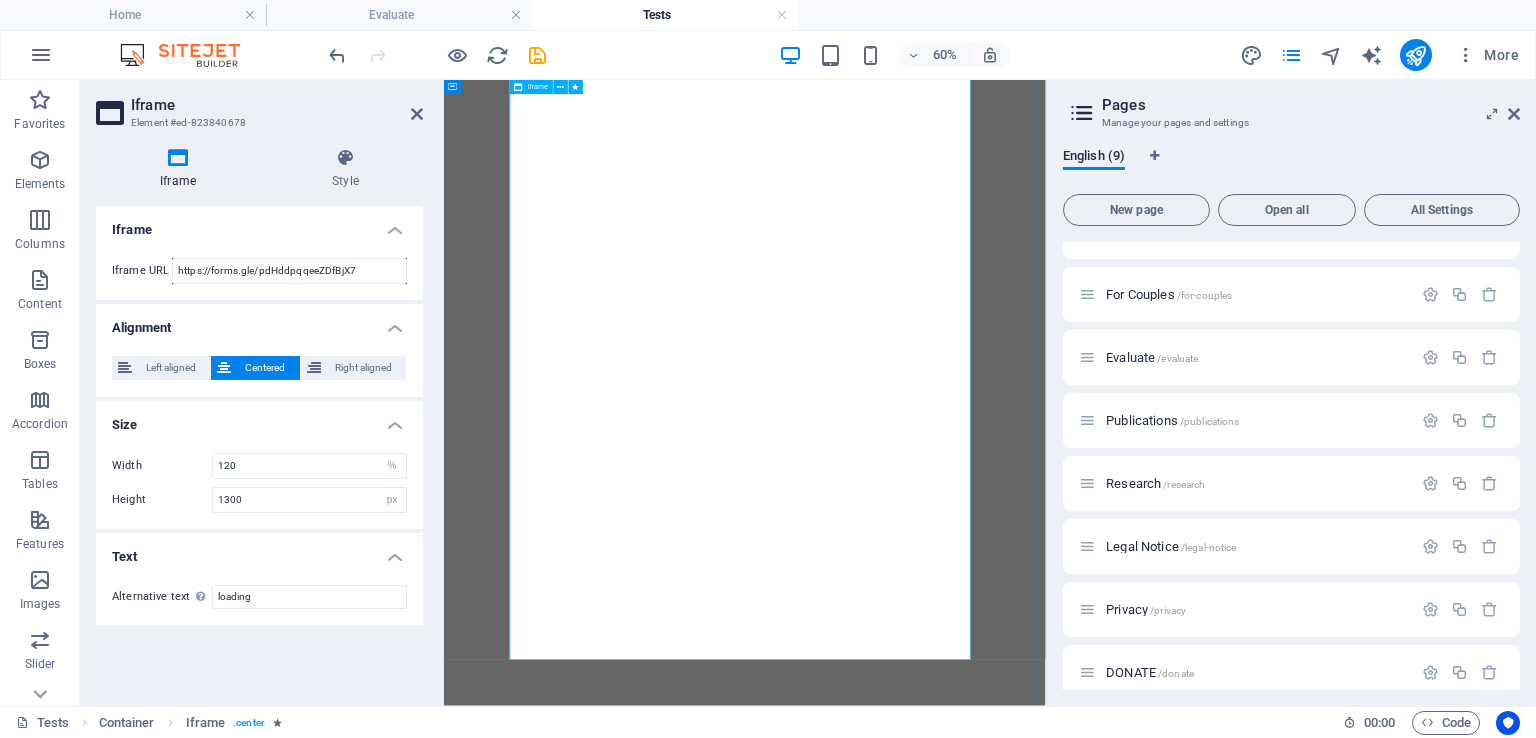 scroll, scrollTop: 557, scrollLeft: 0, axis: vertical 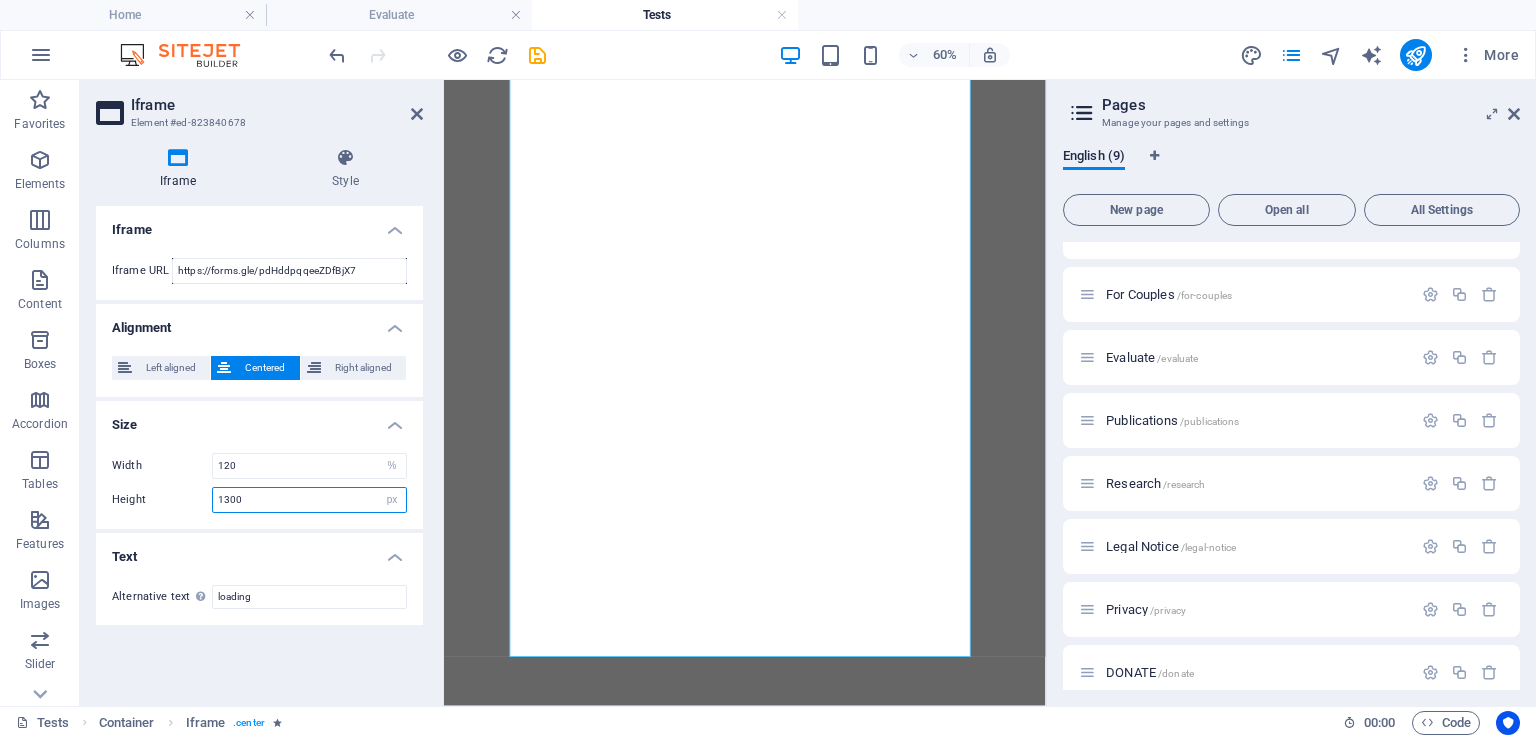 drag, startPoint x: 251, startPoint y: 497, endPoint x: 181, endPoint y: 499, distance: 70.028564 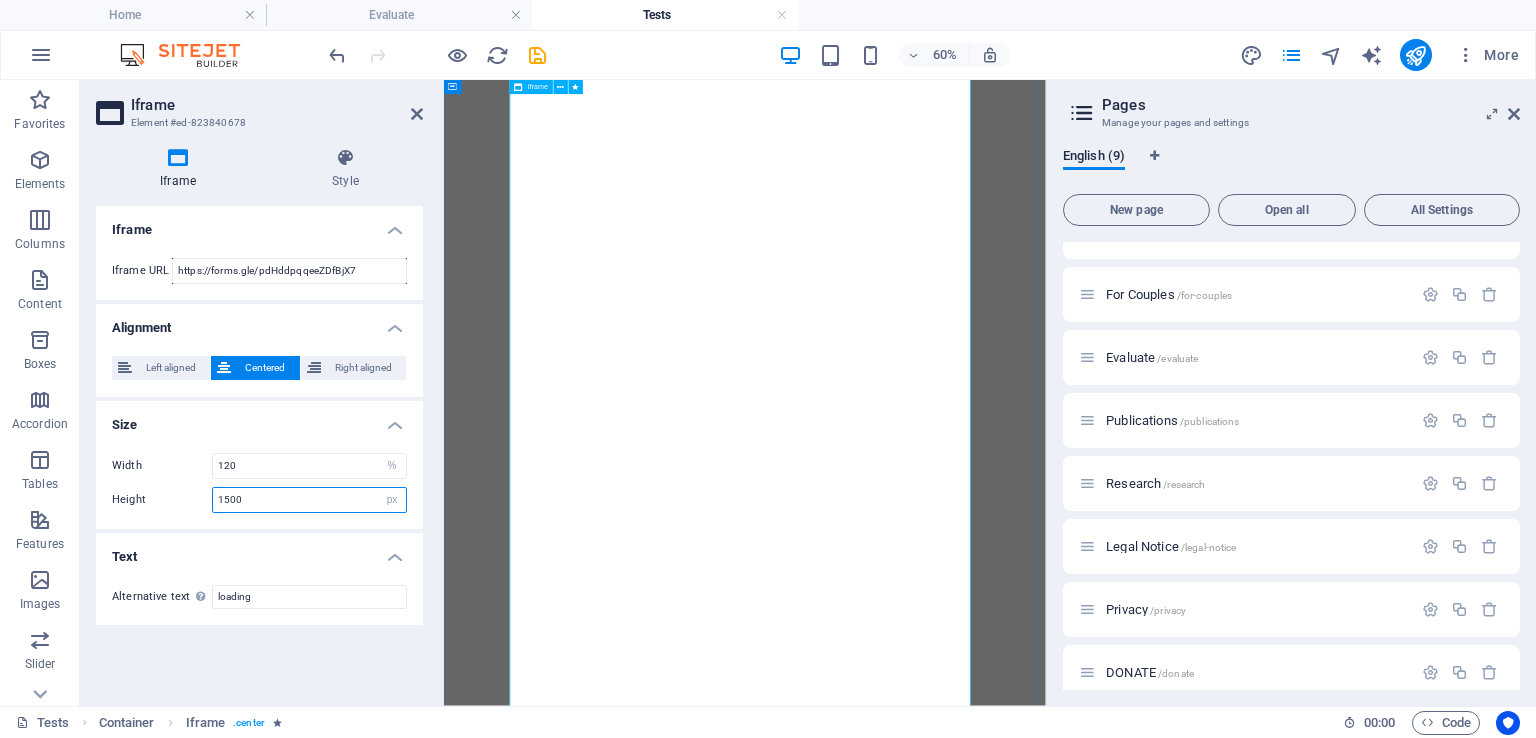 type on "1500" 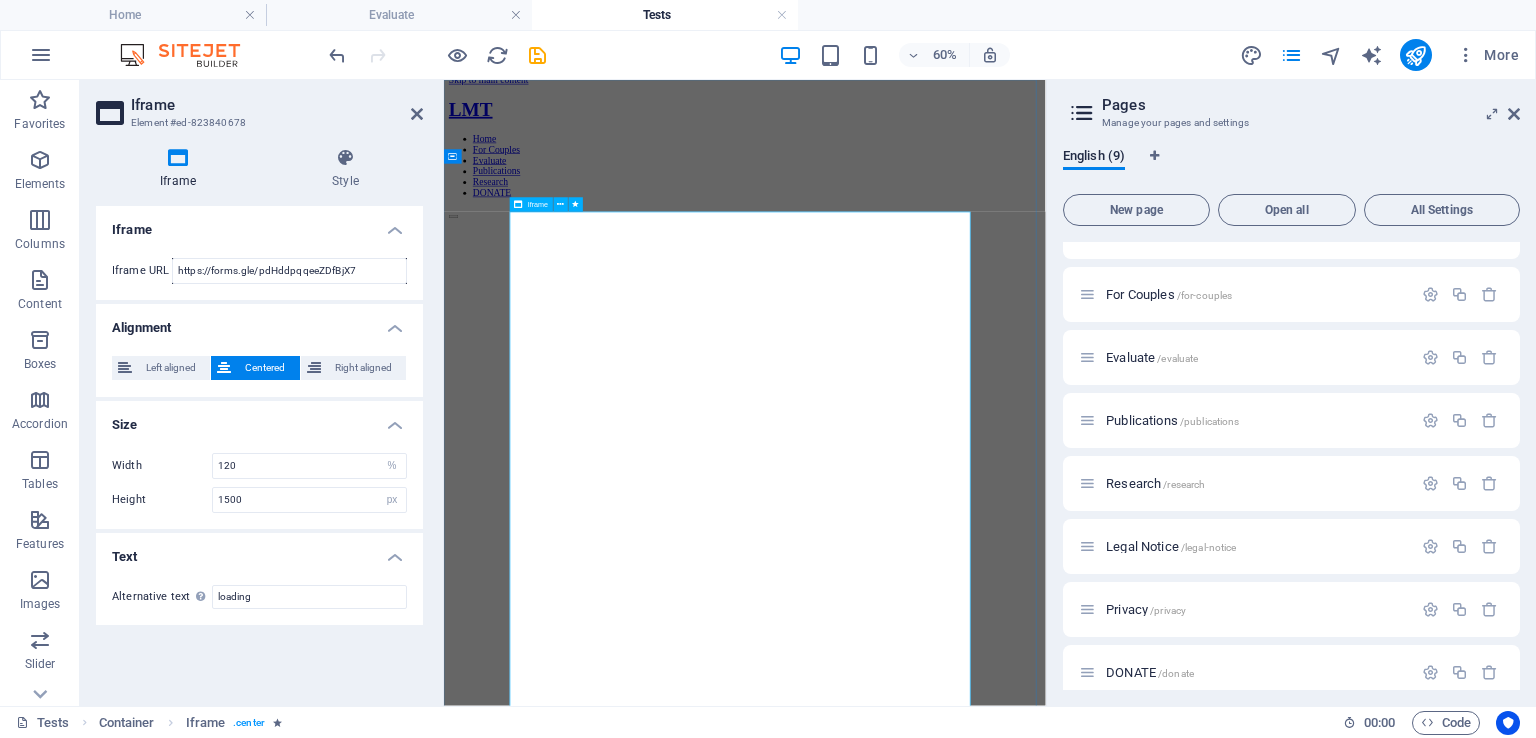 scroll, scrollTop: 0, scrollLeft: 0, axis: both 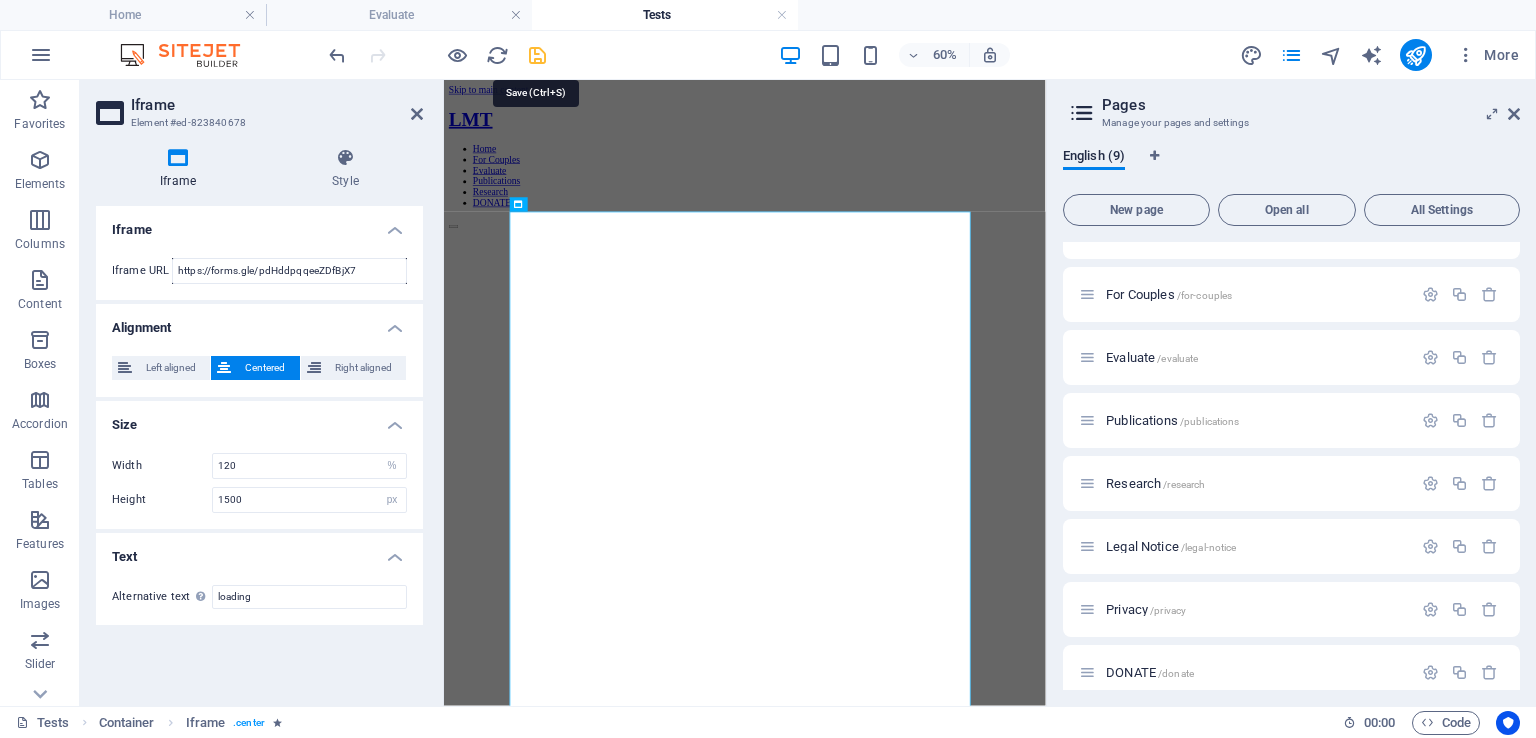 click at bounding box center (537, 55) 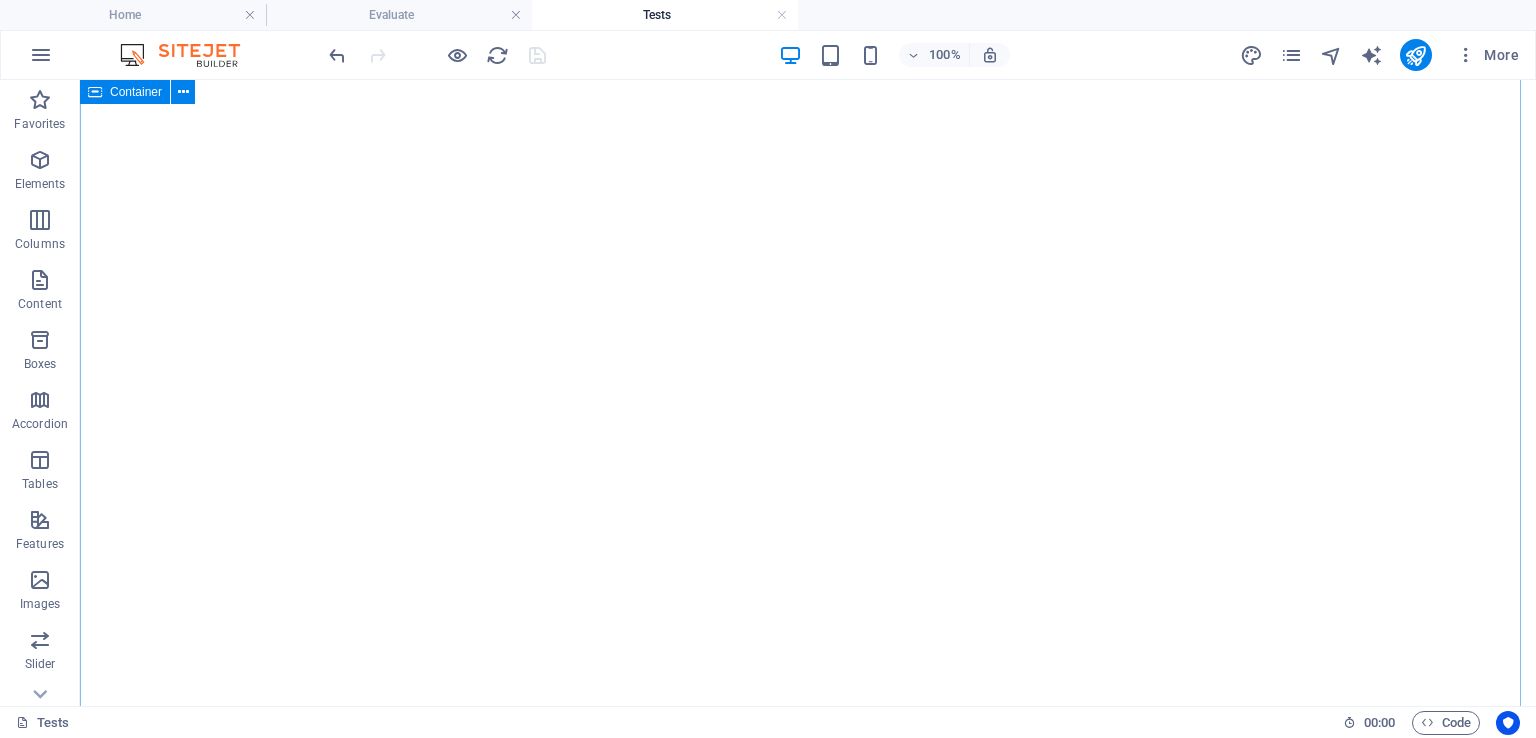 scroll, scrollTop: 1174, scrollLeft: 0, axis: vertical 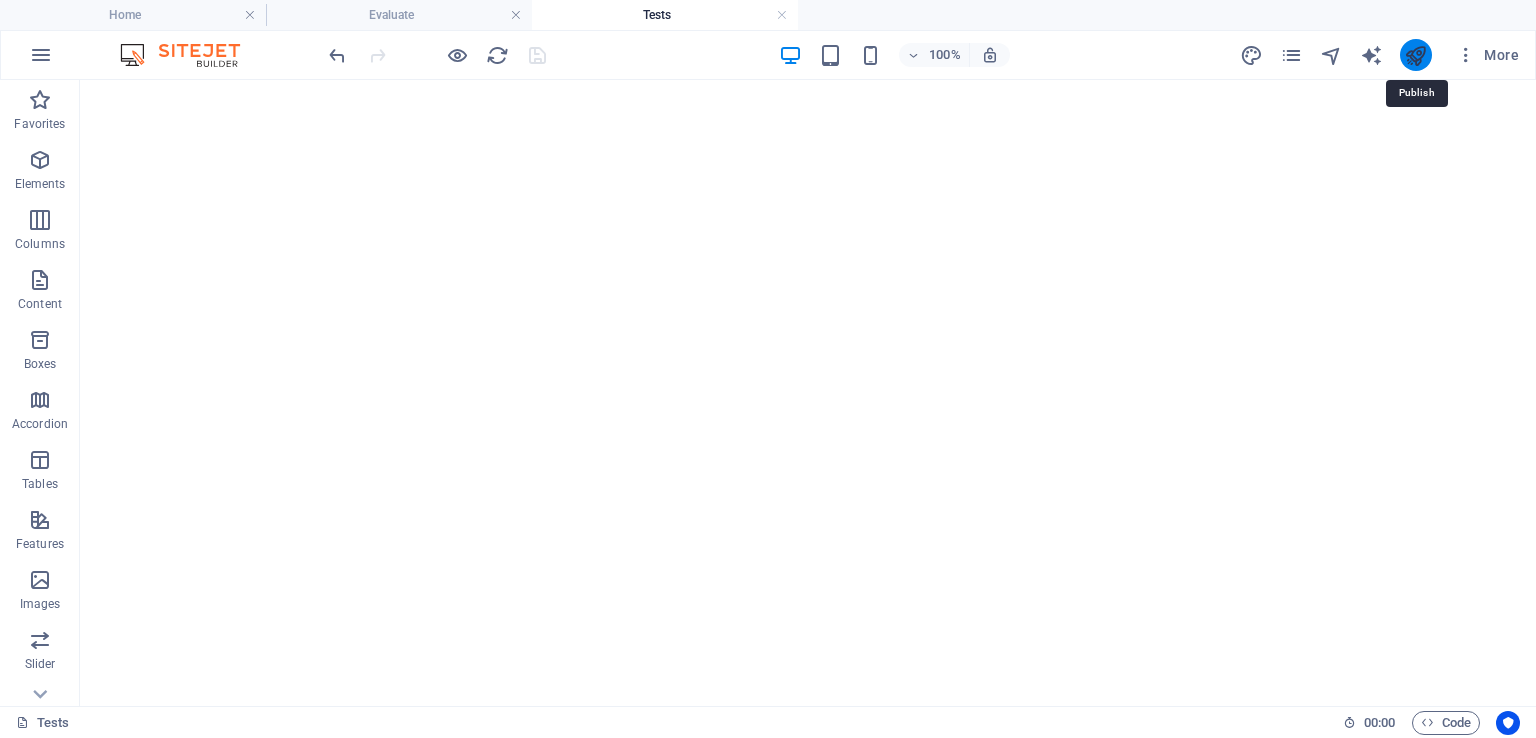 click at bounding box center [1415, 55] 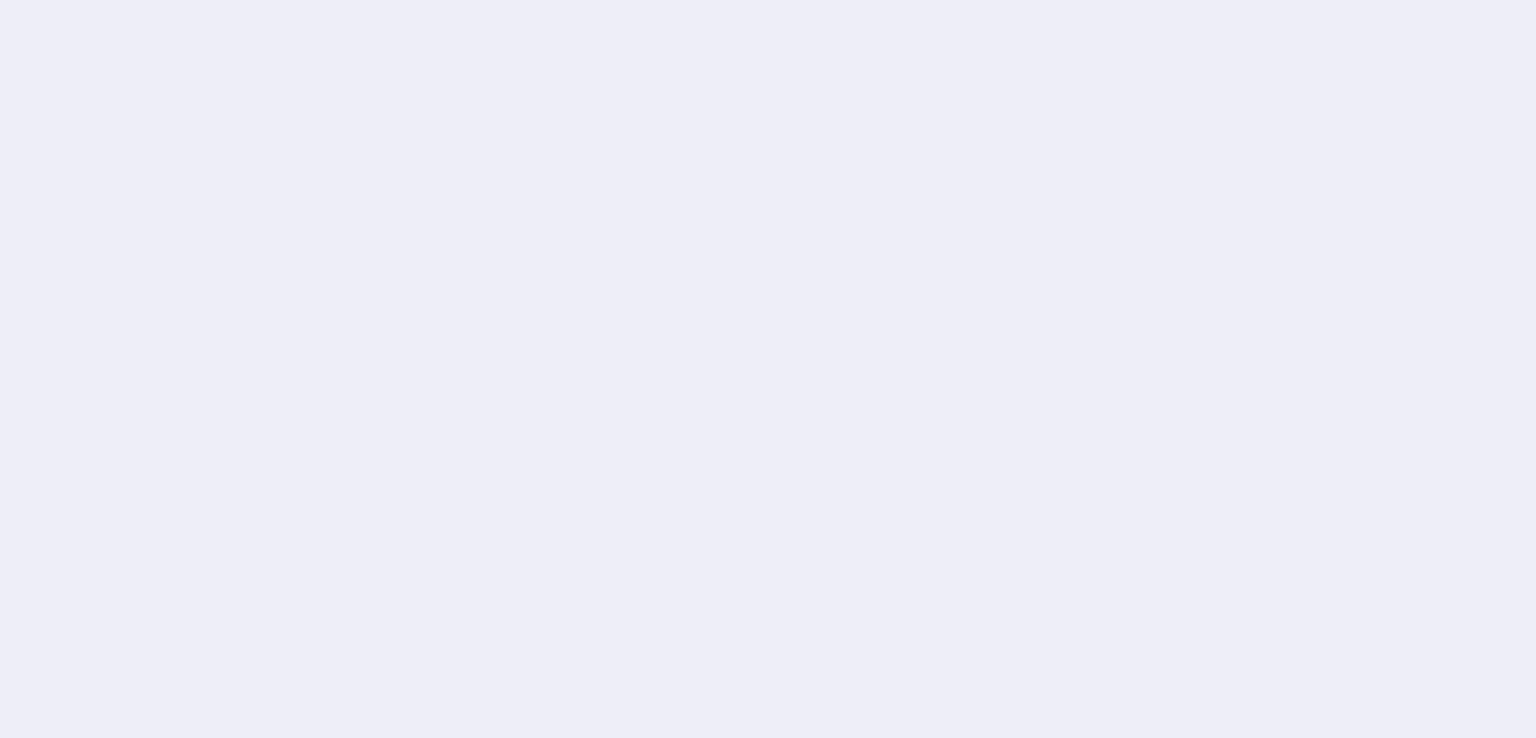 scroll, scrollTop: 0, scrollLeft: 0, axis: both 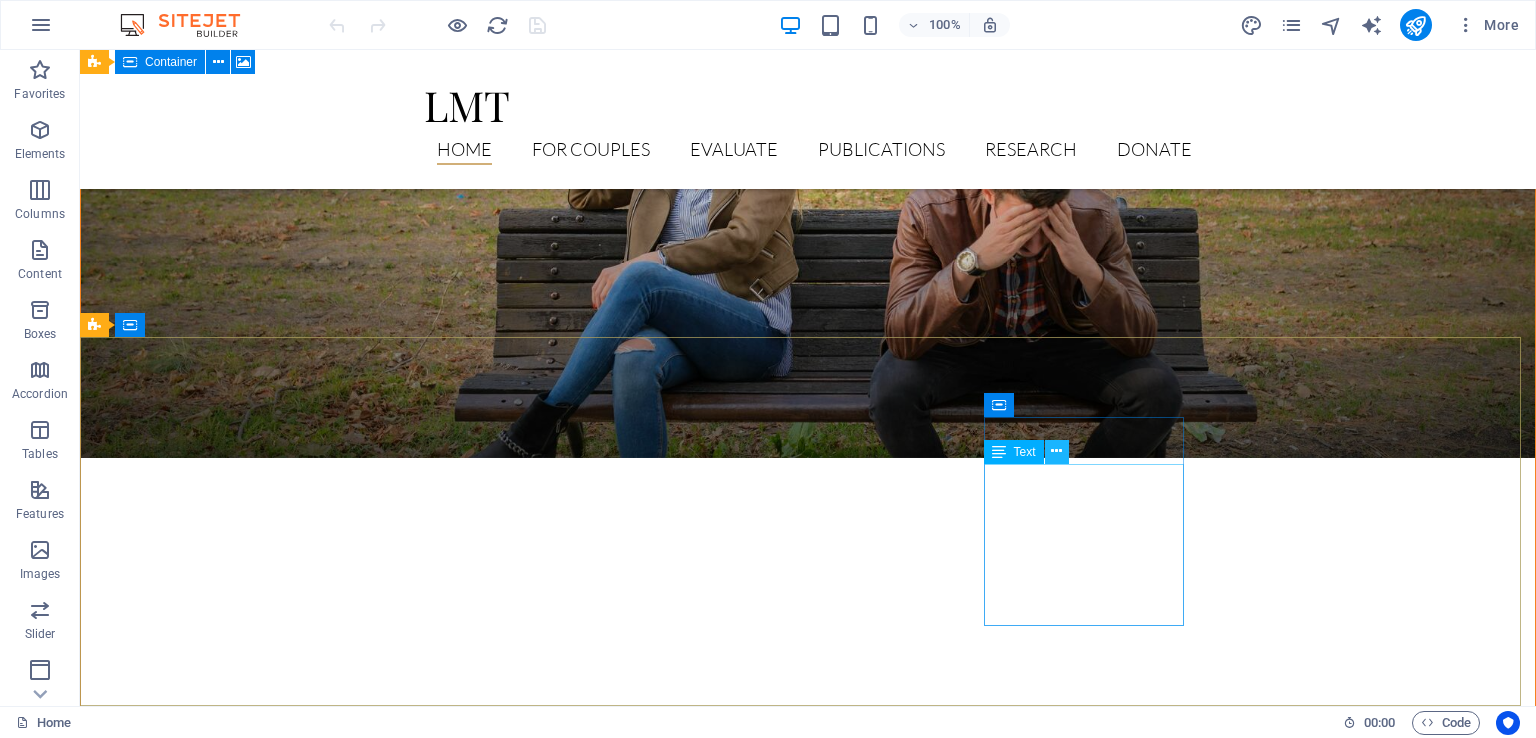 click at bounding box center (1056, 451) 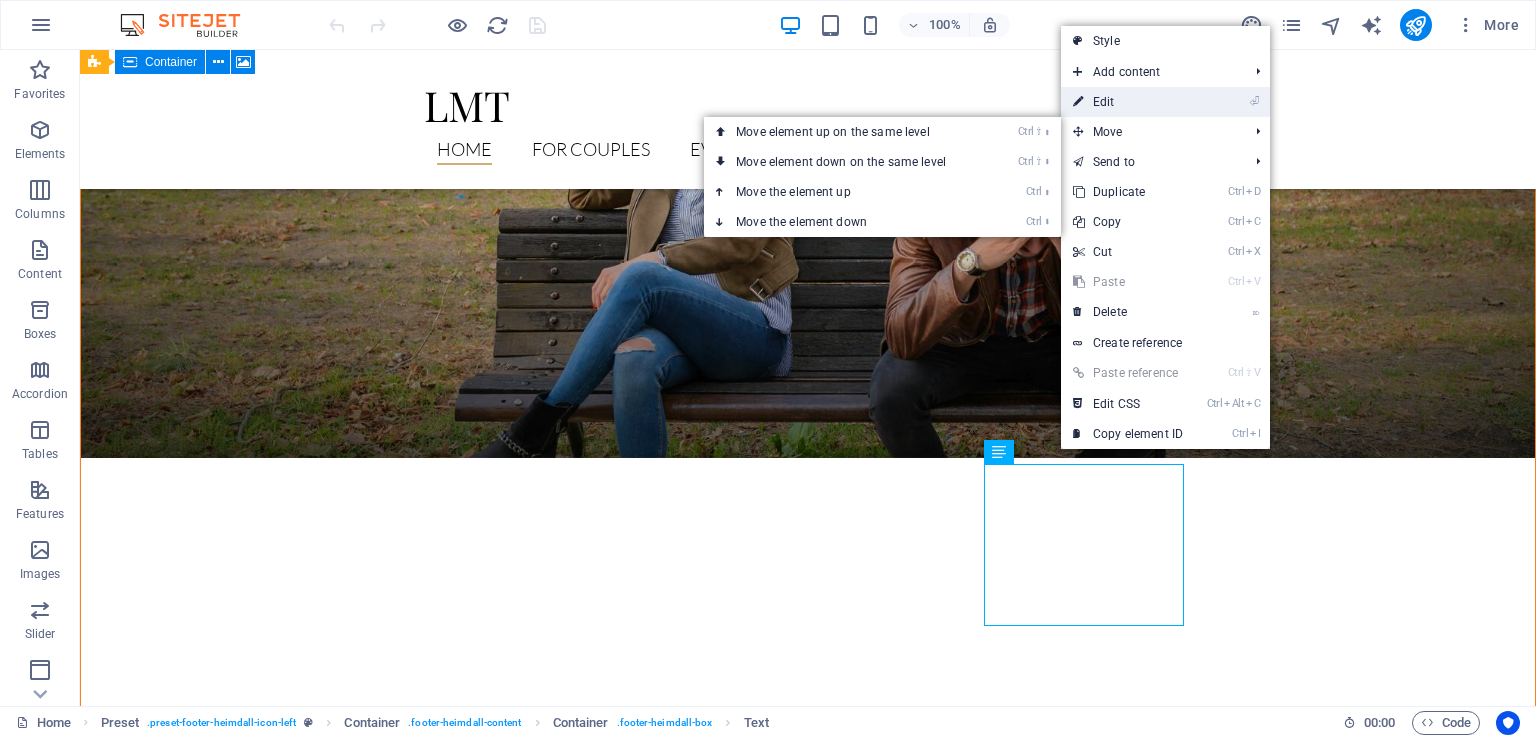 click on "⏎  Edit" at bounding box center [1128, 102] 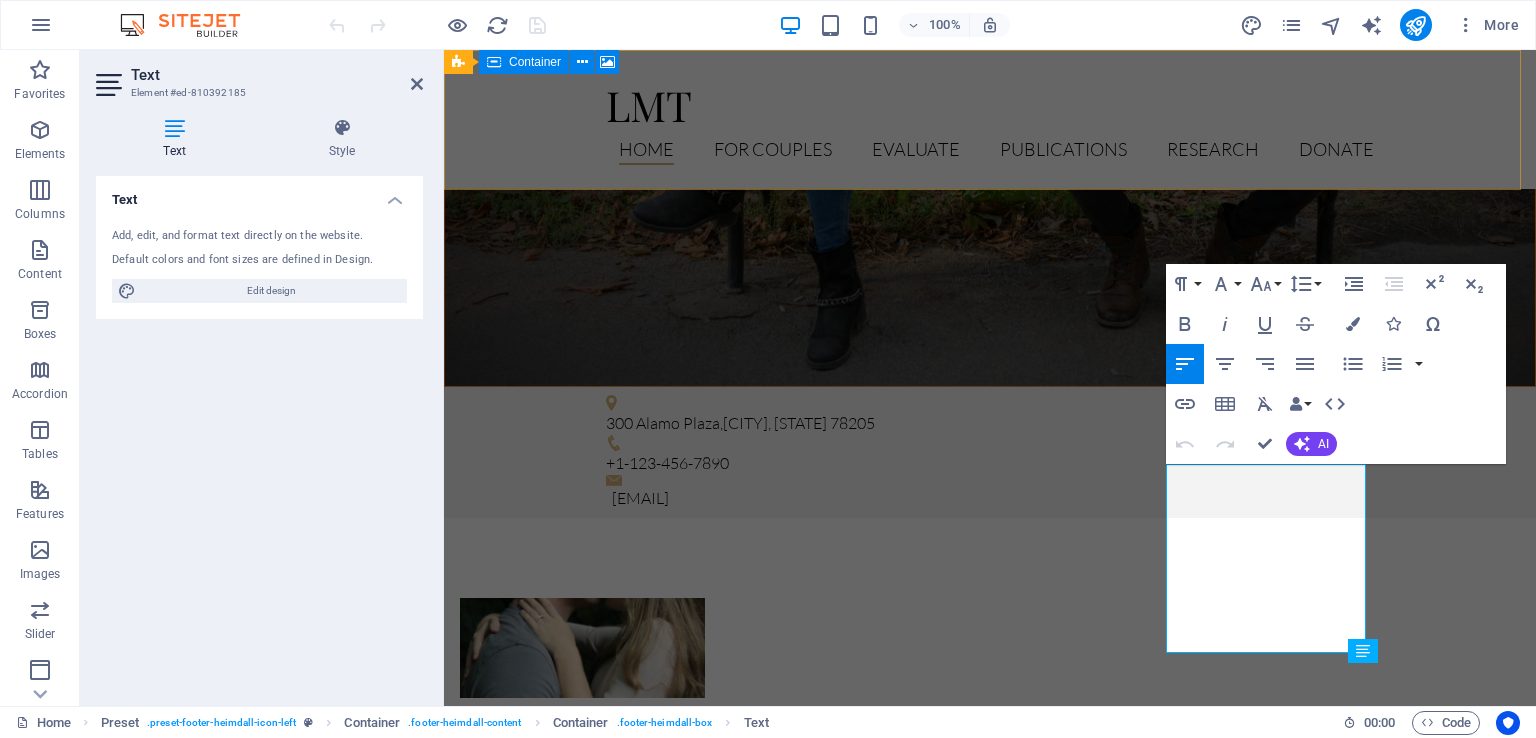 scroll, scrollTop: 2396, scrollLeft: 0, axis: vertical 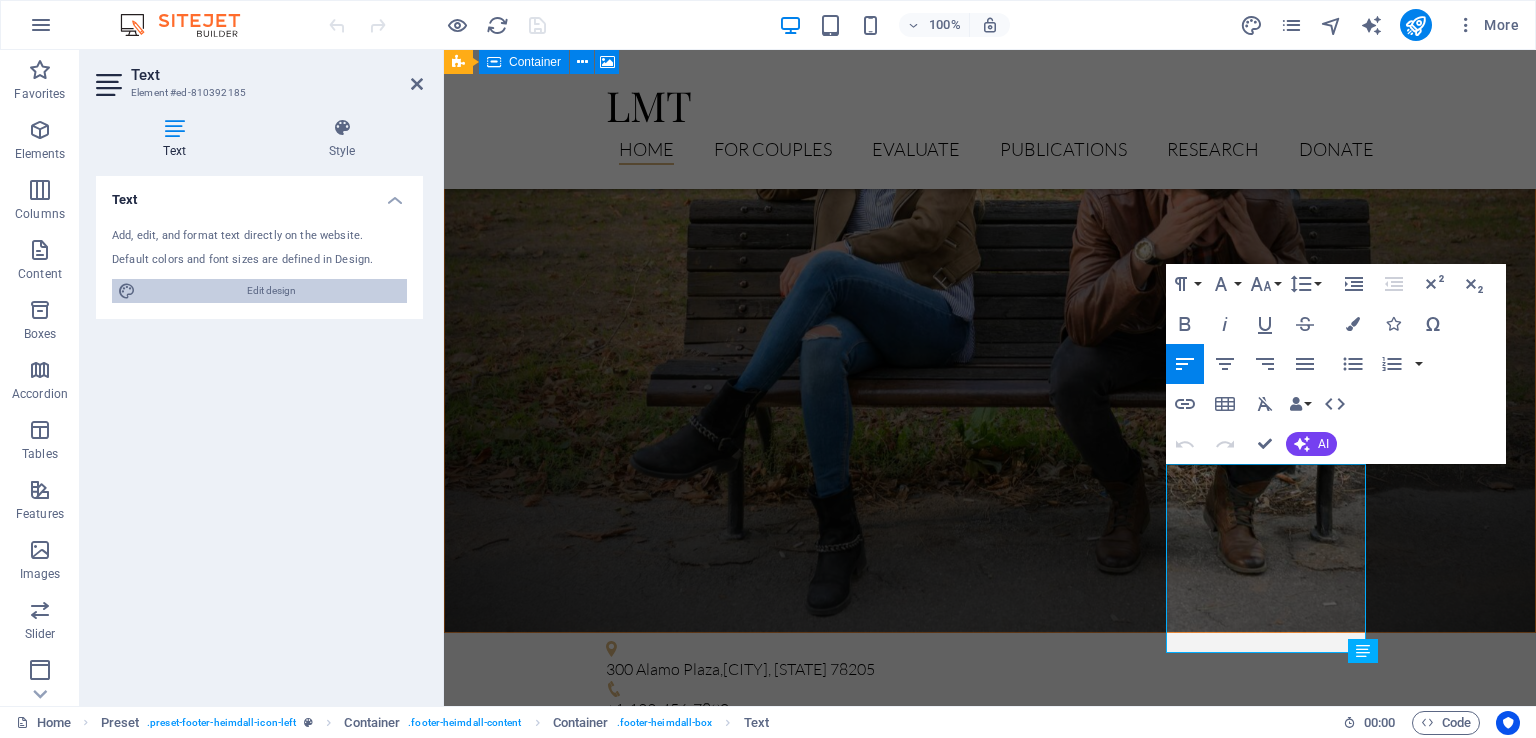 click on "Edit design" at bounding box center (271, 291) 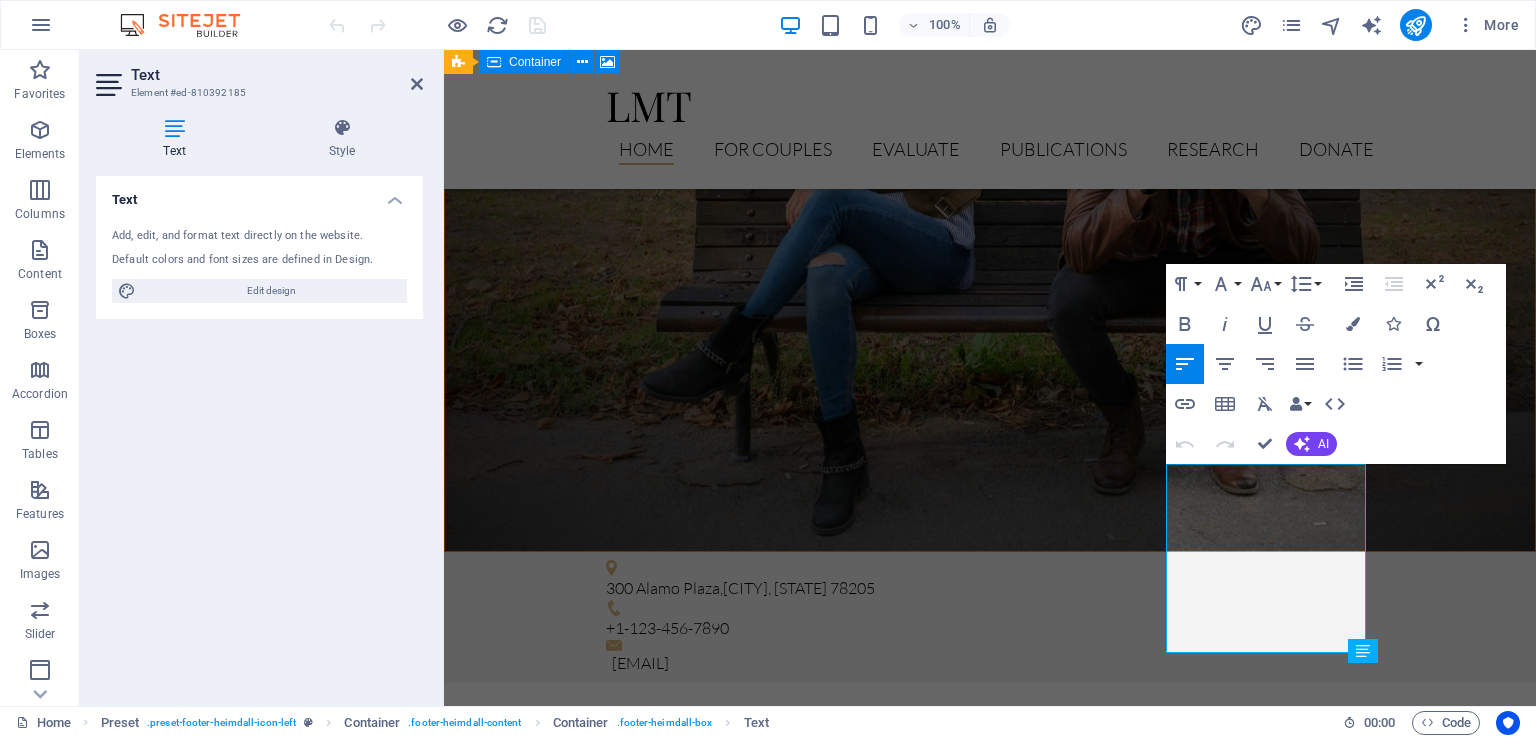 select on "px" 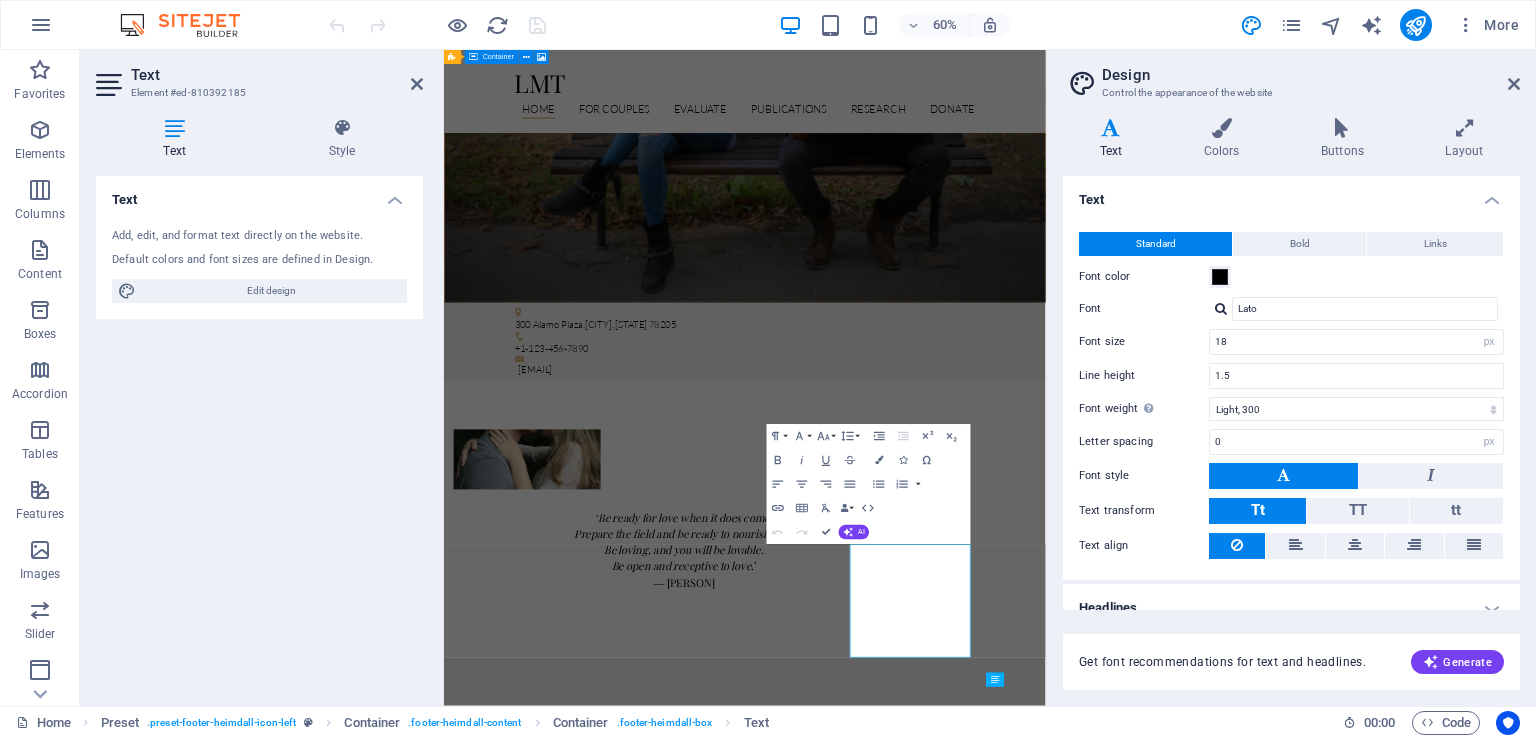 scroll, scrollTop: 1947, scrollLeft: 0, axis: vertical 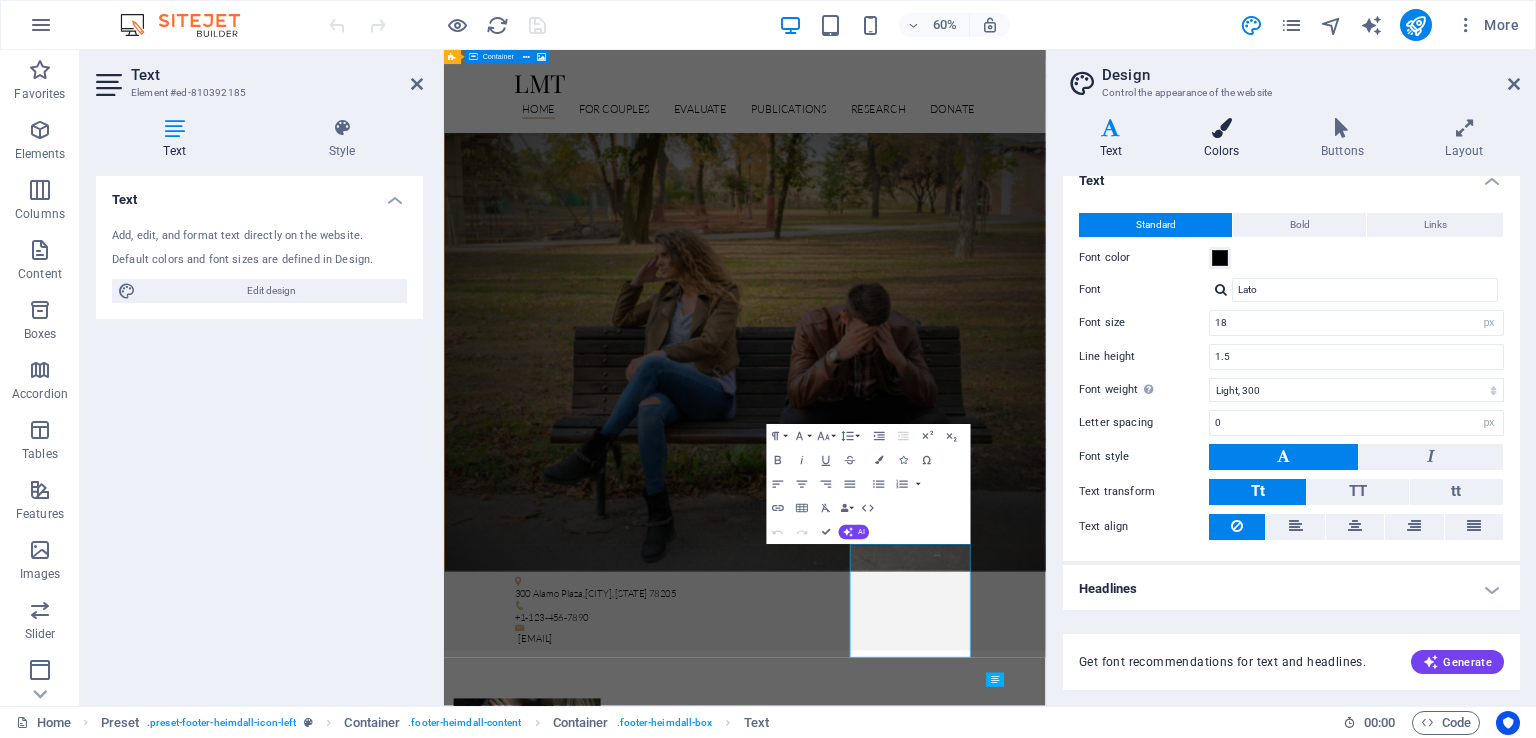 click at bounding box center [1221, 128] 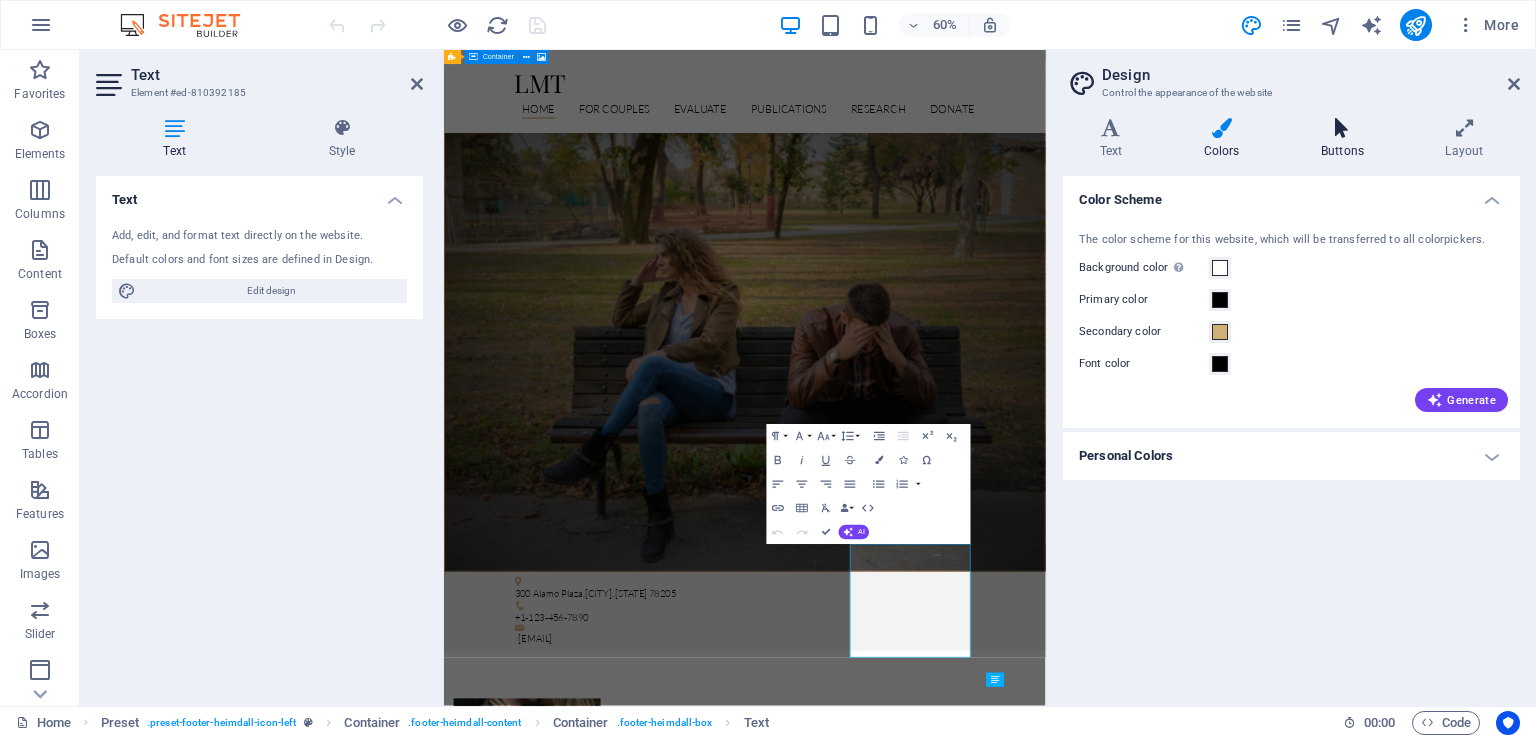 click at bounding box center [1342, 128] 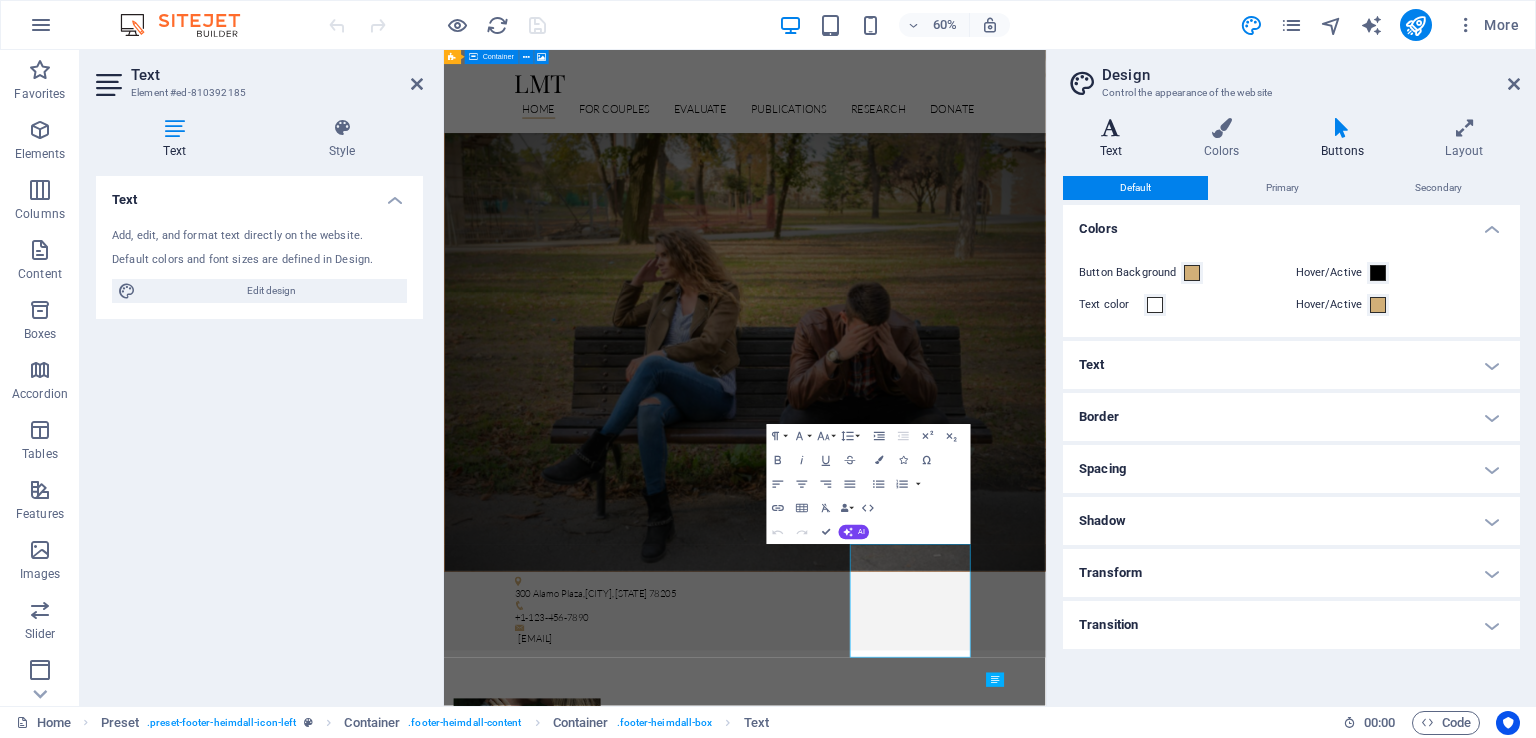 click on "Text" at bounding box center [1115, 139] 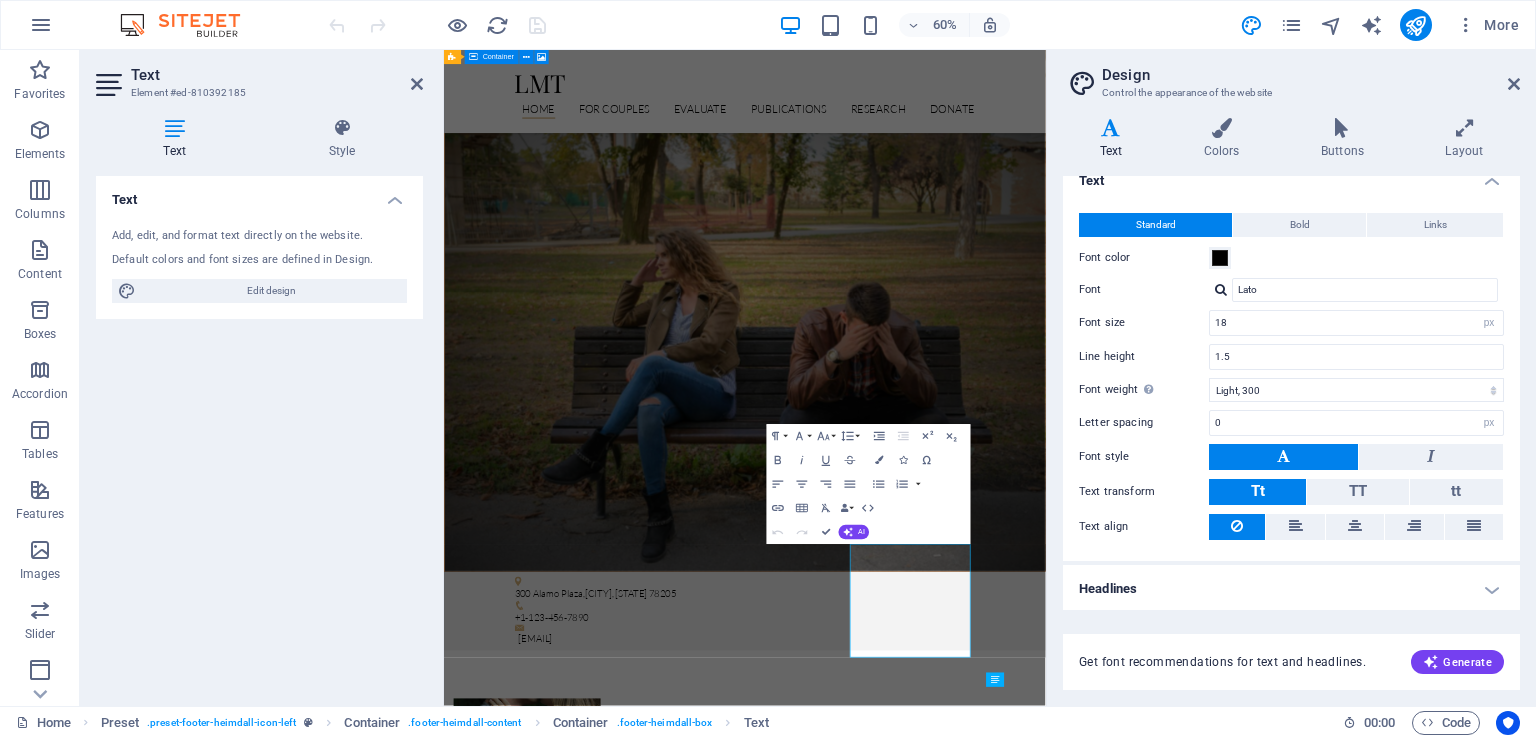 click on "Design" at bounding box center (1311, 75) 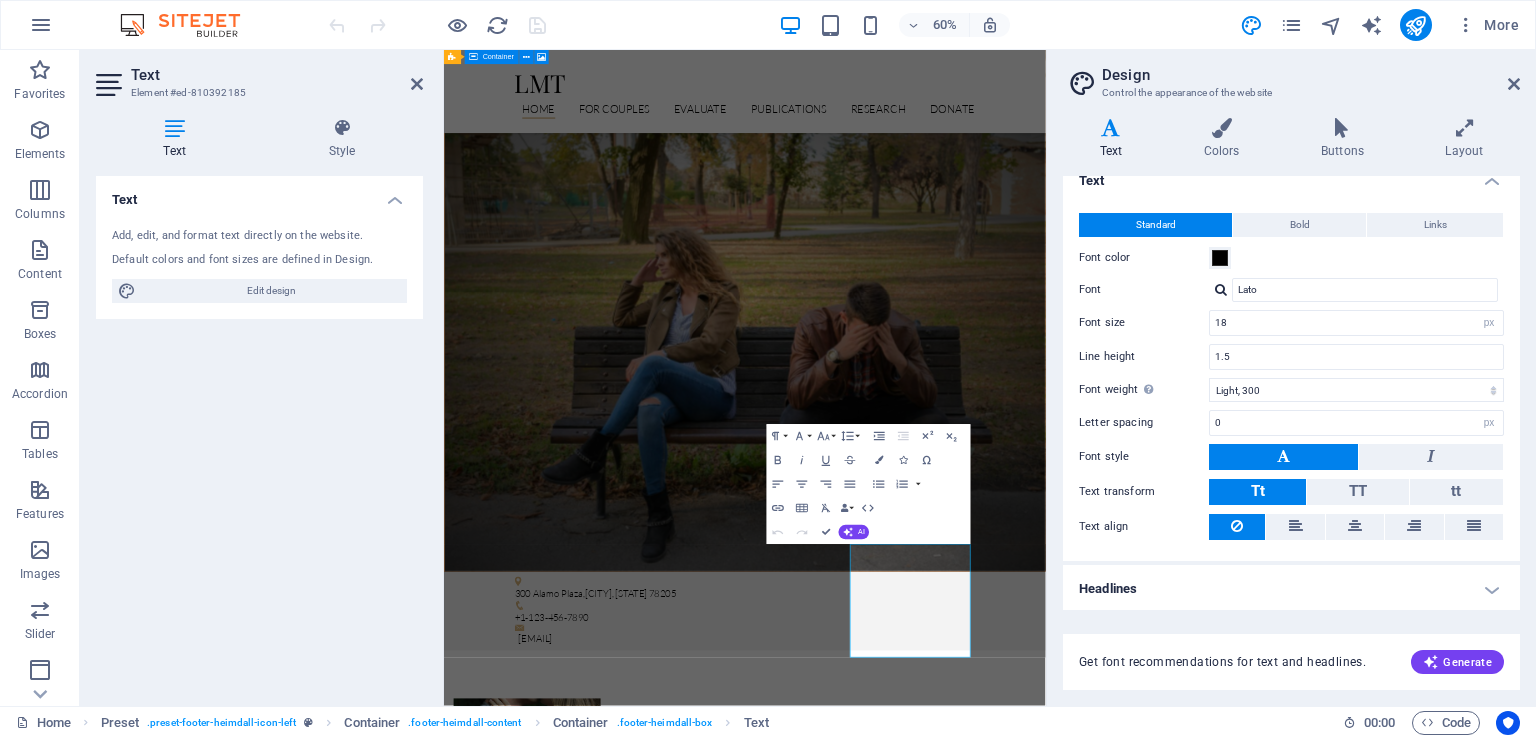 click on "Design Control the appearance of the website Variants  Text  Colors  Buttons  Layout Text Standard Bold Links Font color Font Lato Font size 18 rem px Line height 1.5 Font weight To display the font weight correctly, it may need to be enabled.  Manage Fonts Thin, 100 Extra-light, 200 Light, 300 Regular, 400 Medium, 500 Semi-bold, 600 Bold, 700 Extra-bold, 800 Black, 900 Letter spacing 0 rem px Font style Text transform Tt TT tt Text align Font weight To display the font weight correctly, it may need to be enabled.  Manage Fonts Thin, 100 Extra-light, 200 Light, 300 Regular, 400 Medium, 500 Semi-bold, 600 Bold, 700 Extra-bold, 800 Black, 900 Default Hover / Active Font color Font color Decoration None Decoration None Transition duration 0.3 s Transition function Ease Ease In Ease Out Ease In/Ease Out Linear Headlines All H1 / Textlogo H2 H3 H4 H5 H6 Font color Font Playfair Display Line height 1.5 Font weight To display the font weight correctly, it may need to be enabled.  Manage Fonts Thin, 100 Light, 300 0" at bounding box center (1291, 378) 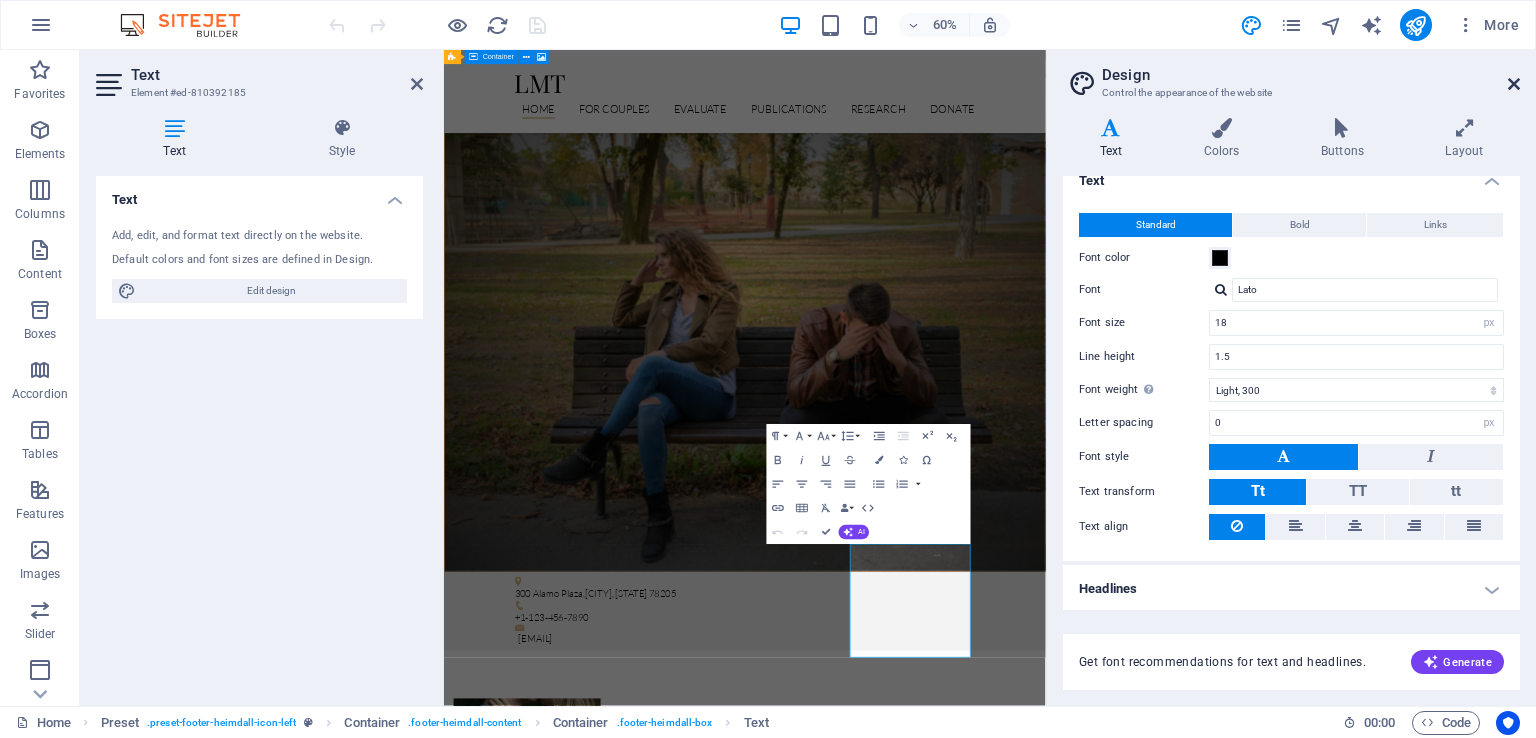 click at bounding box center (1514, 84) 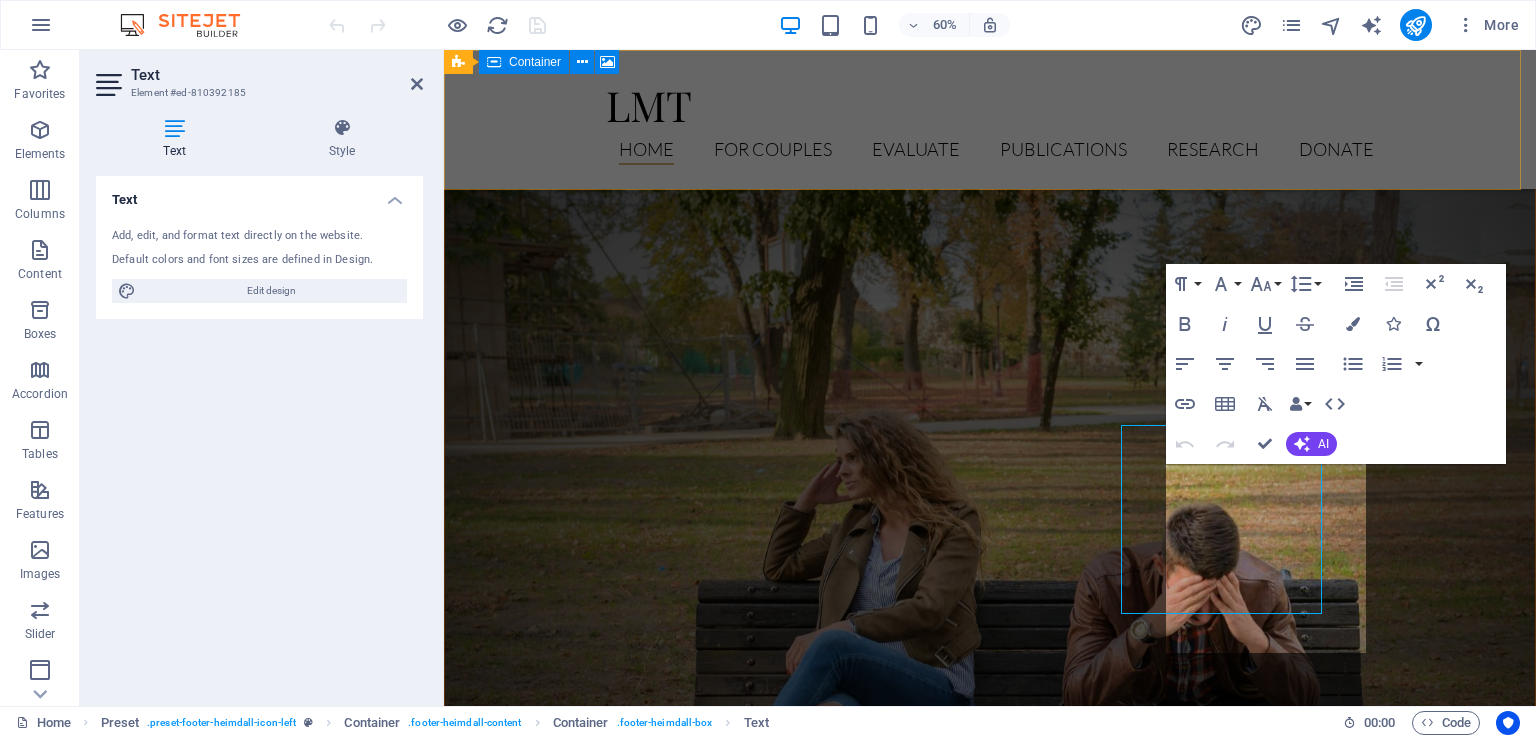 scroll, scrollTop: 2396, scrollLeft: 0, axis: vertical 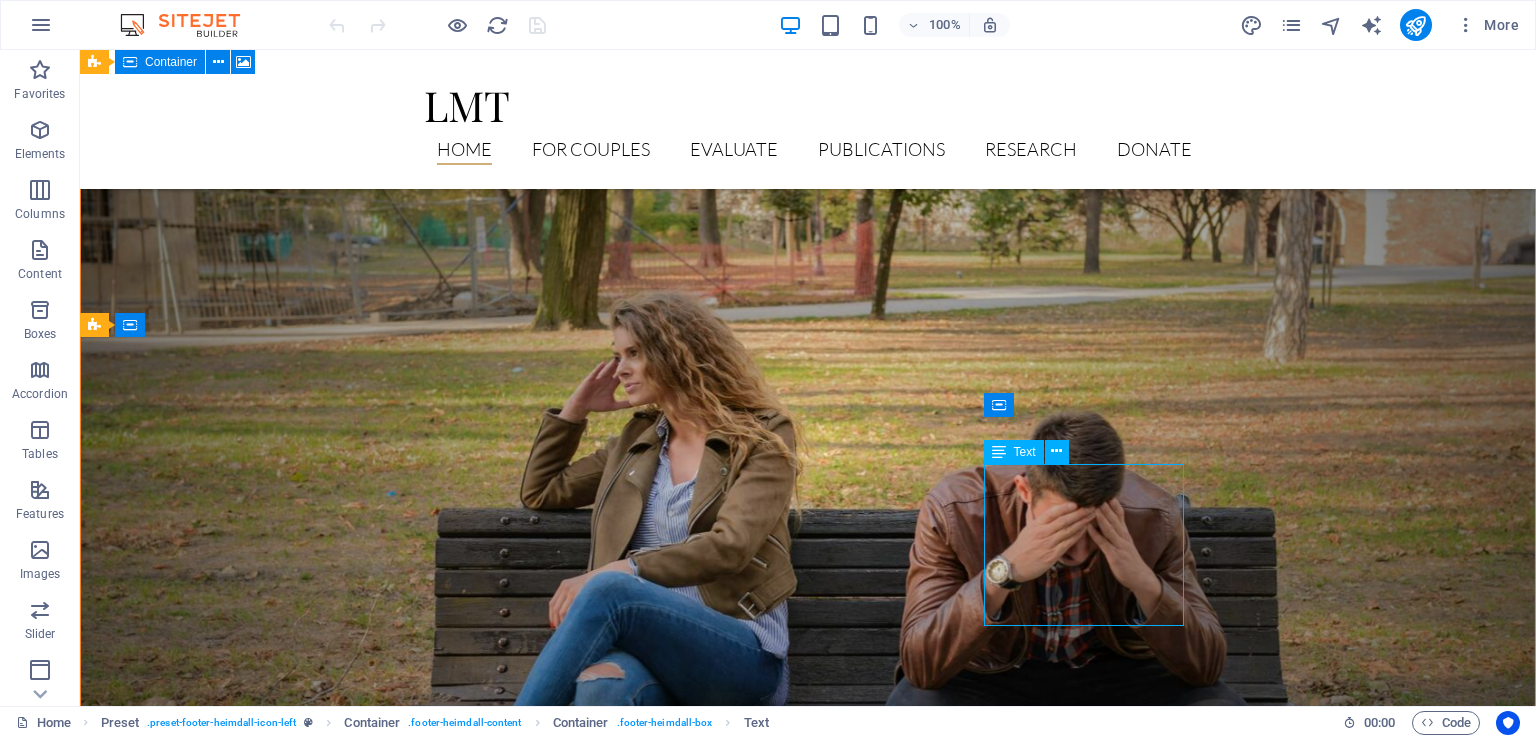 drag, startPoint x: 1000, startPoint y: 453, endPoint x: 1040, endPoint y: 452, distance: 40.012497 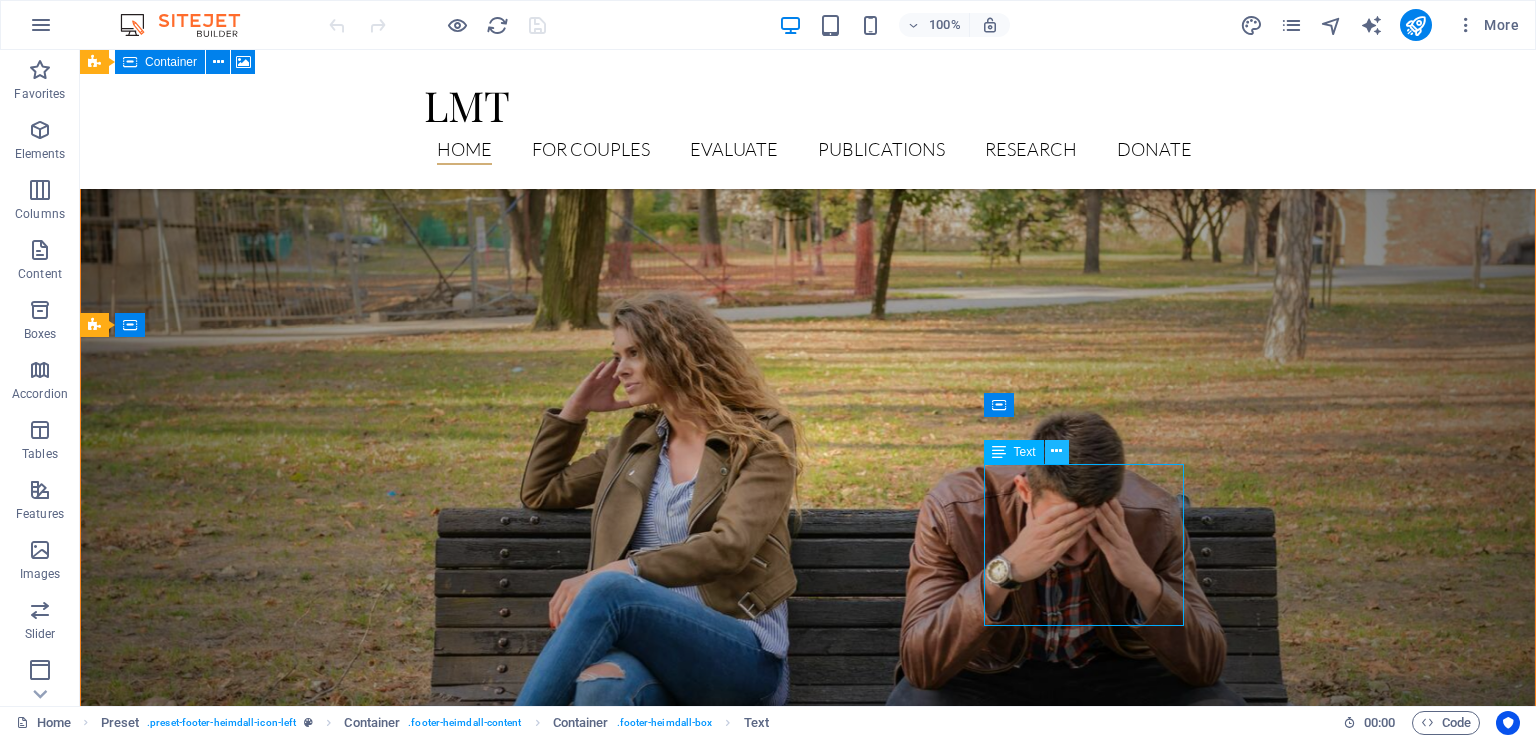 click at bounding box center (1056, 451) 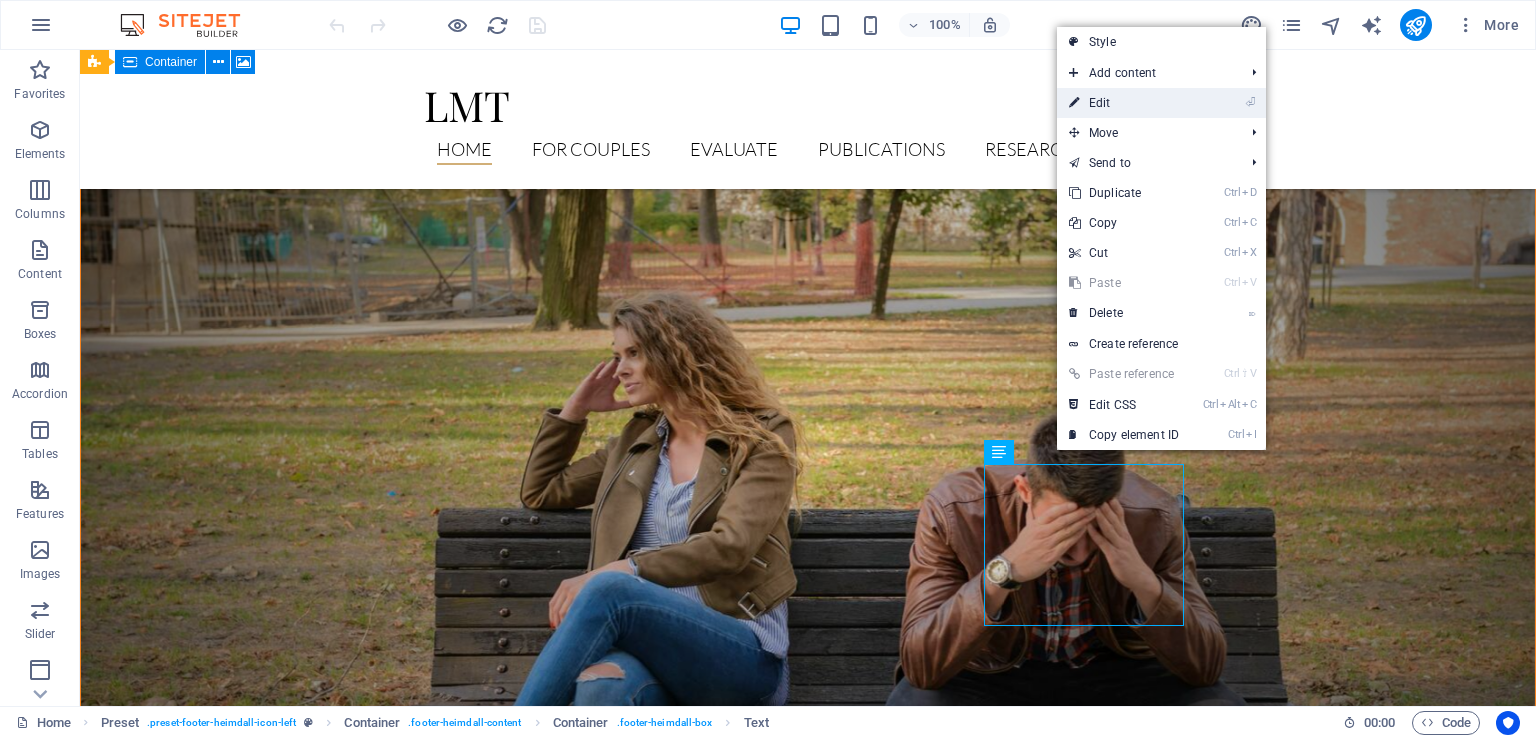 click on "⏎  Edit" at bounding box center [1124, 103] 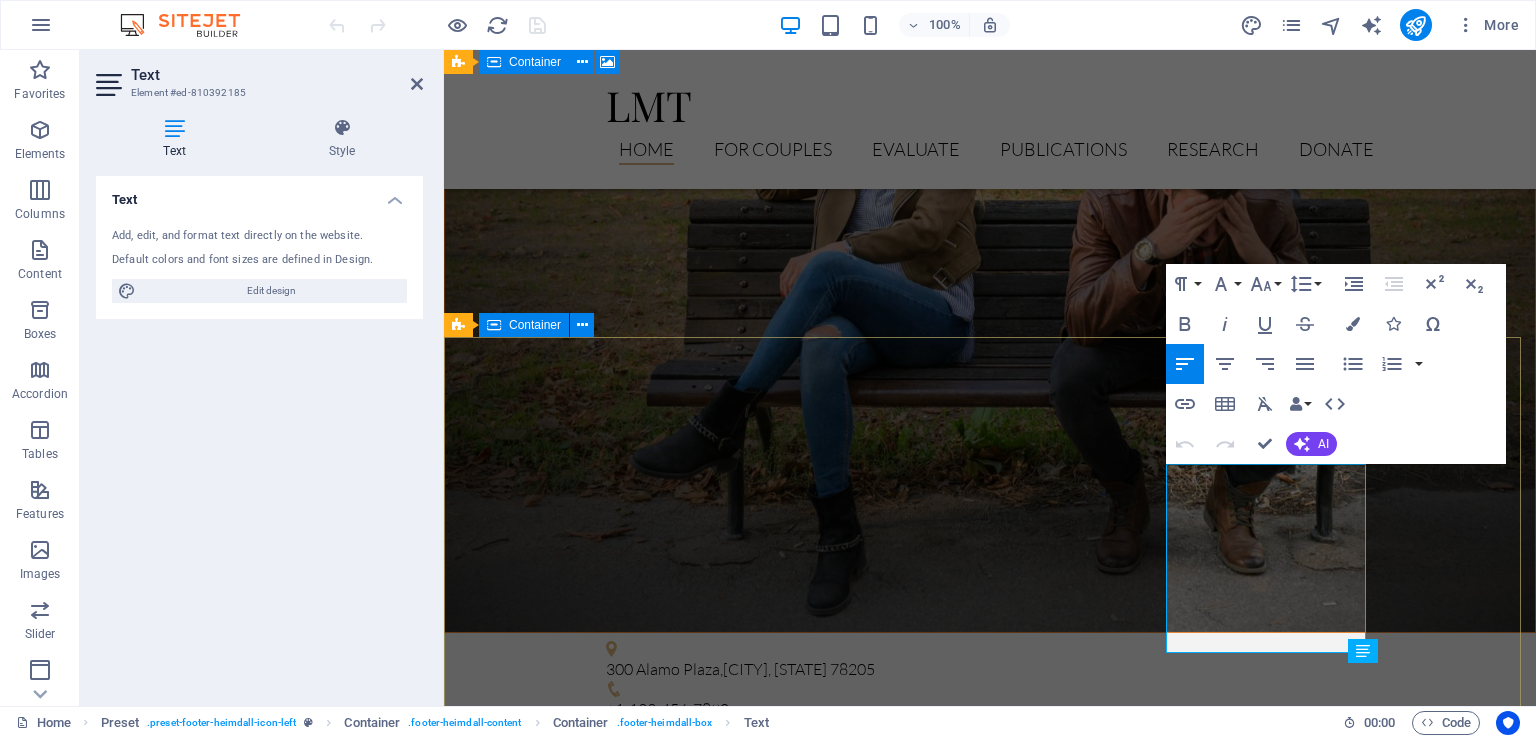 click on "Love should always be a liberating process, not an entangling one.  [PERSON] Navigation Home For Couples Evaluate Publications Research DONATE Contact [NUMBER] [STREET] [CITY], [STATE]   [POSTAL_CODE] Phone:  [PHONE] Mobil:  [EMAIL] Legal Notice  |  Privacy" at bounding box center [990, 3031] 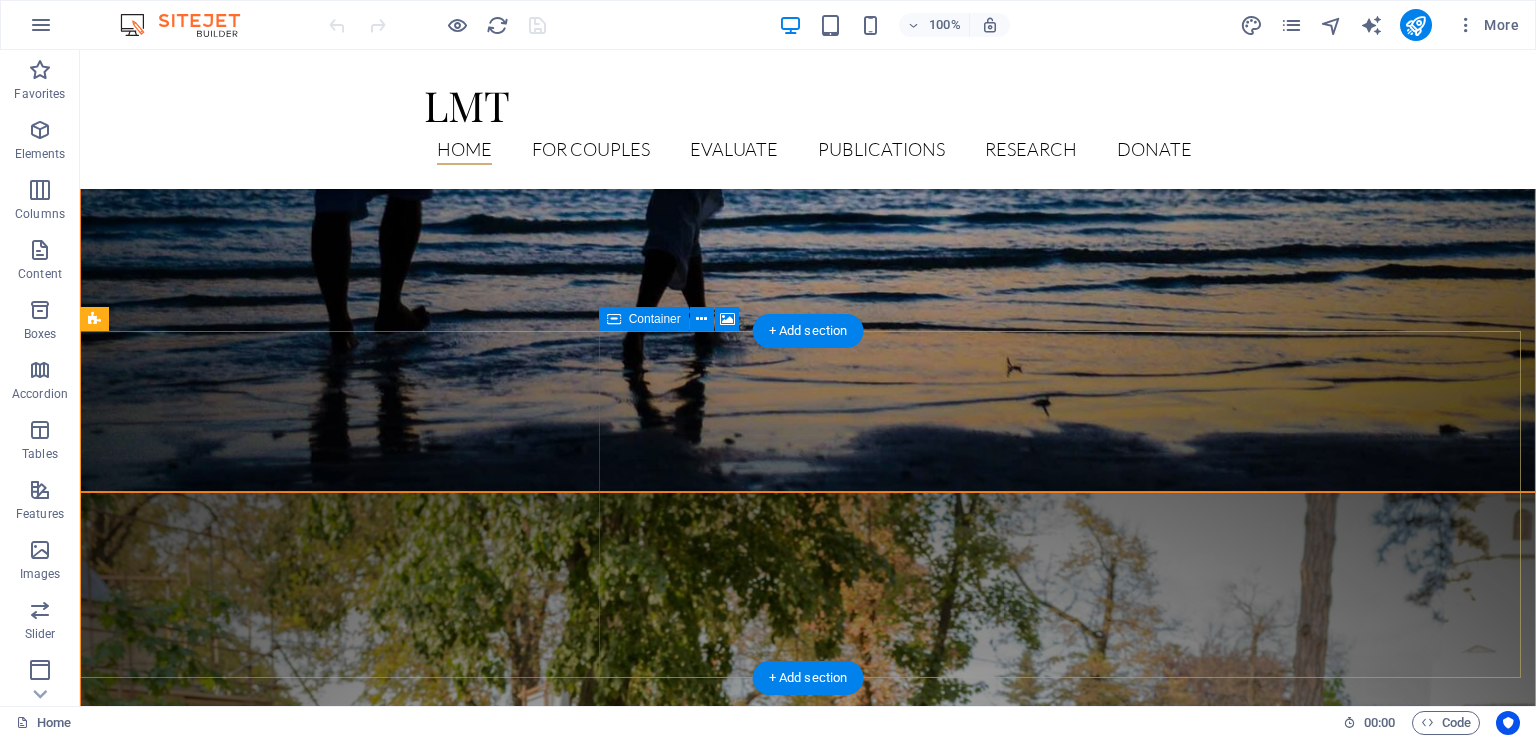 scroll, scrollTop: 2000, scrollLeft: 0, axis: vertical 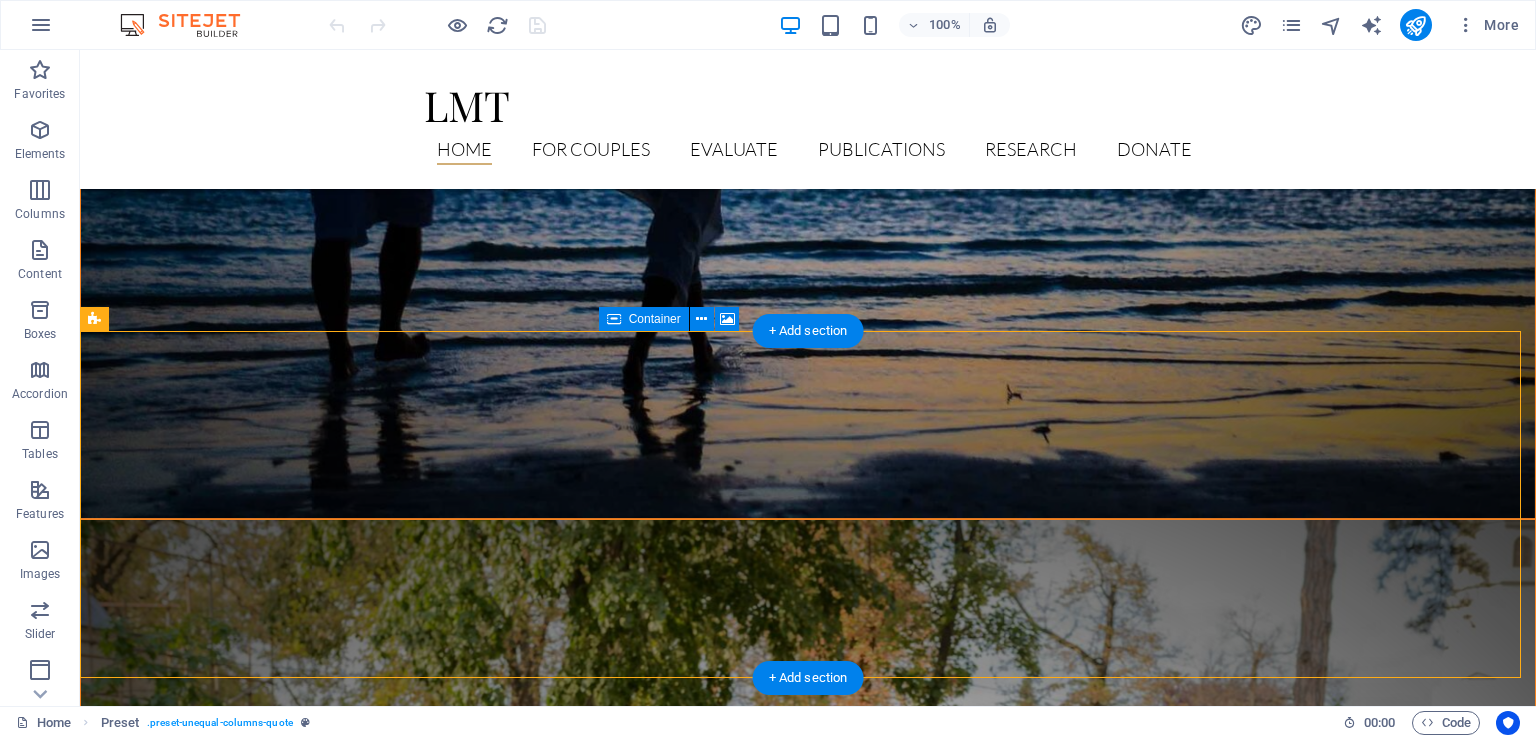 drag, startPoint x: 1109, startPoint y: 488, endPoint x: 1109, endPoint y: 539, distance: 51 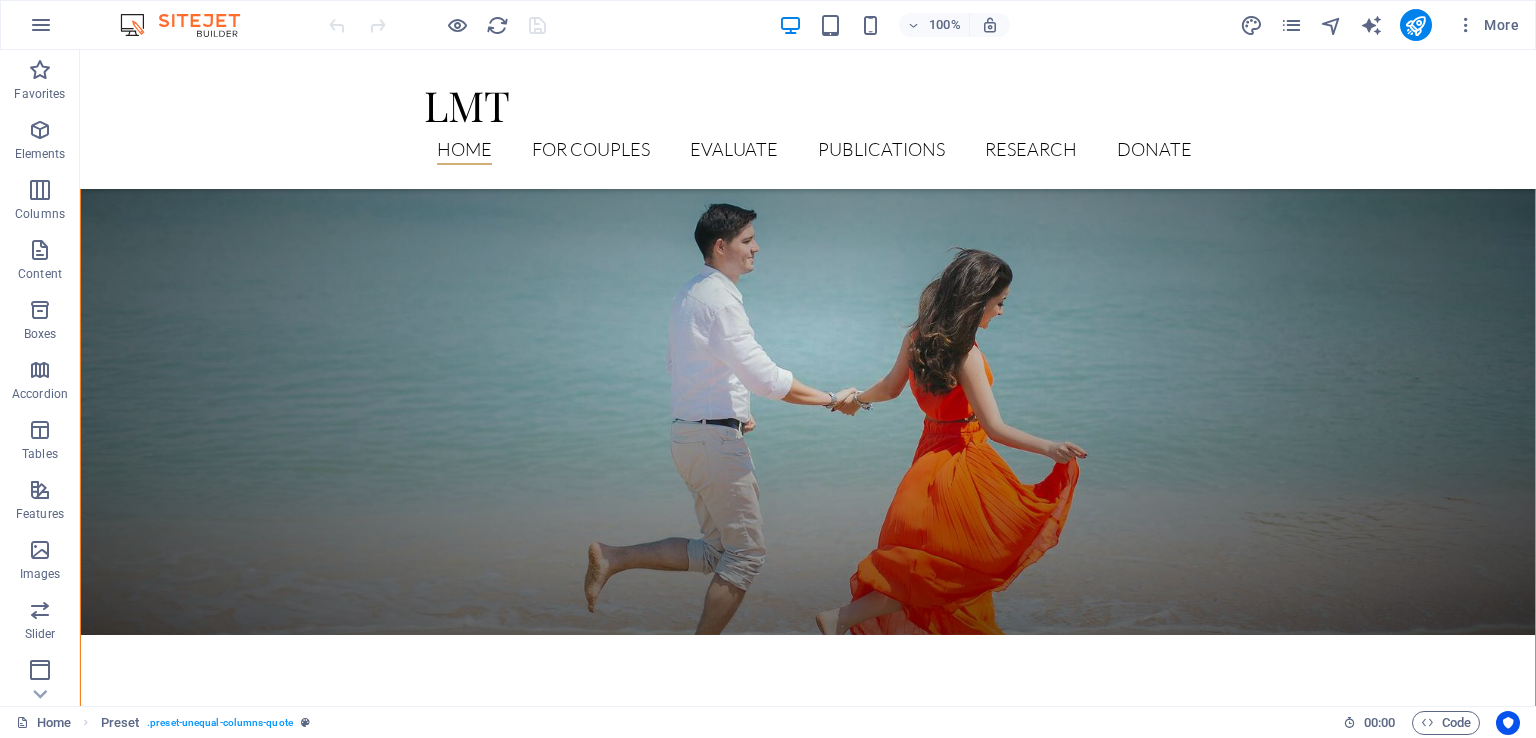 scroll, scrollTop: 0, scrollLeft: 0, axis: both 